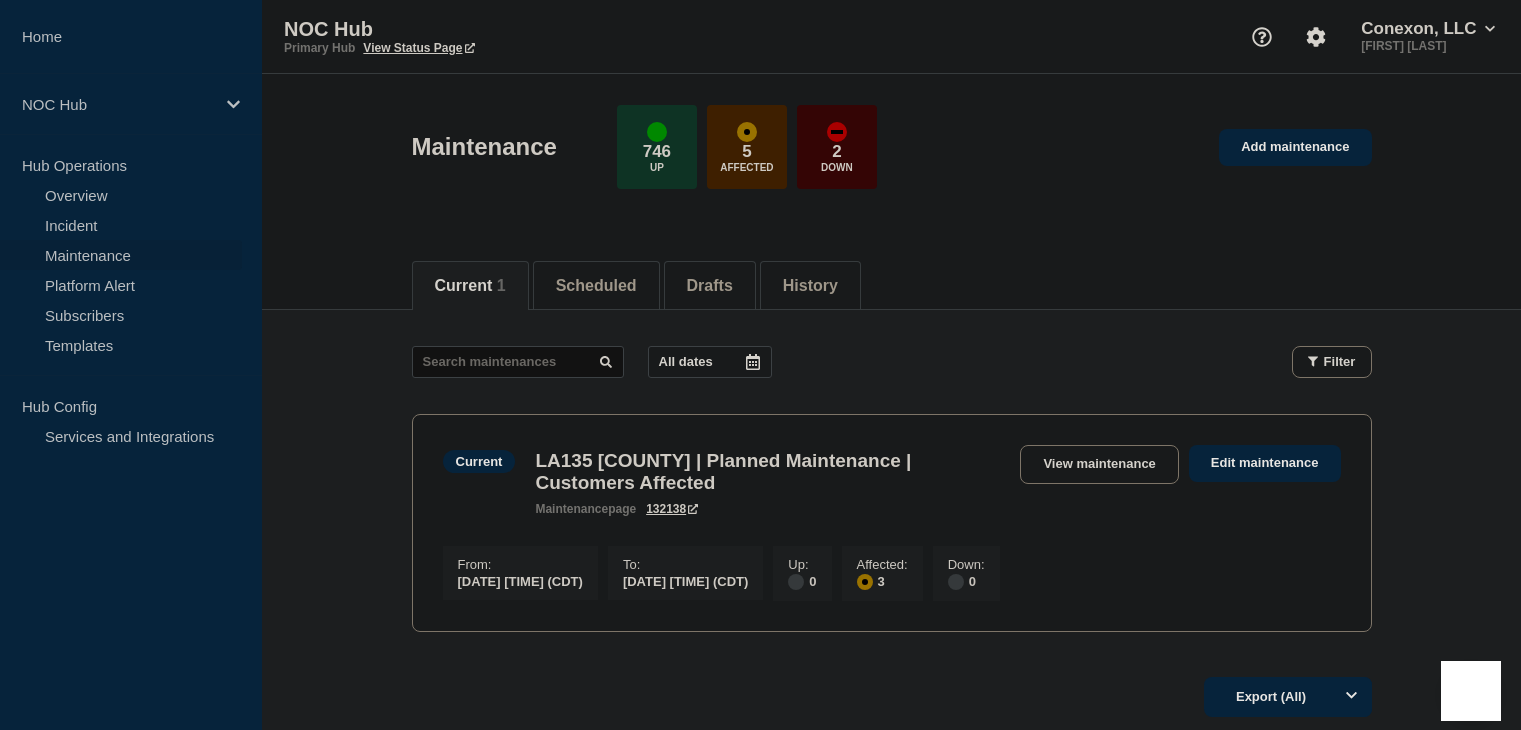 scroll, scrollTop: 0, scrollLeft: 0, axis: both 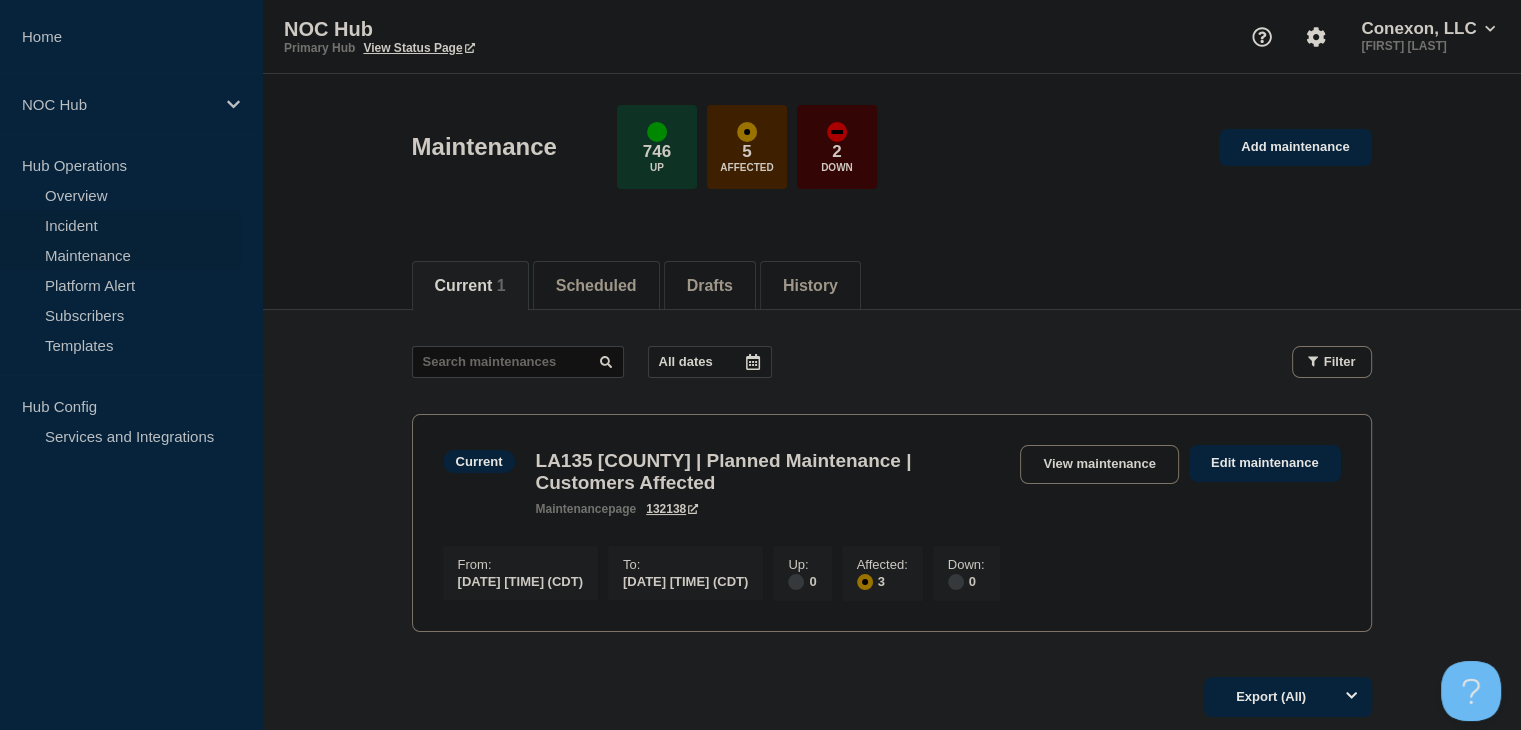 click on "Incident" at bounding box center [121, 225] 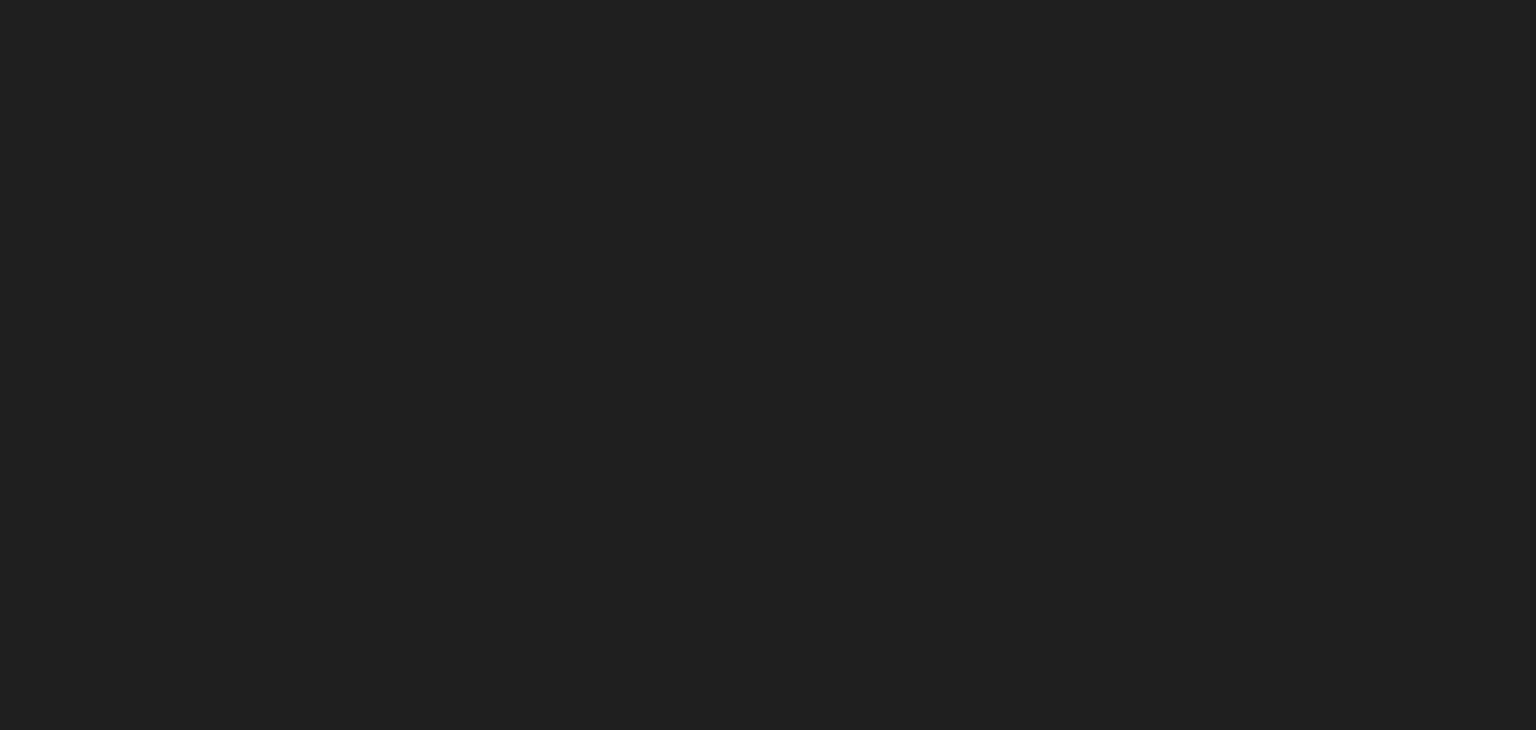 scroll, scrollTop: 0, scrollLeft: 0, axis: both 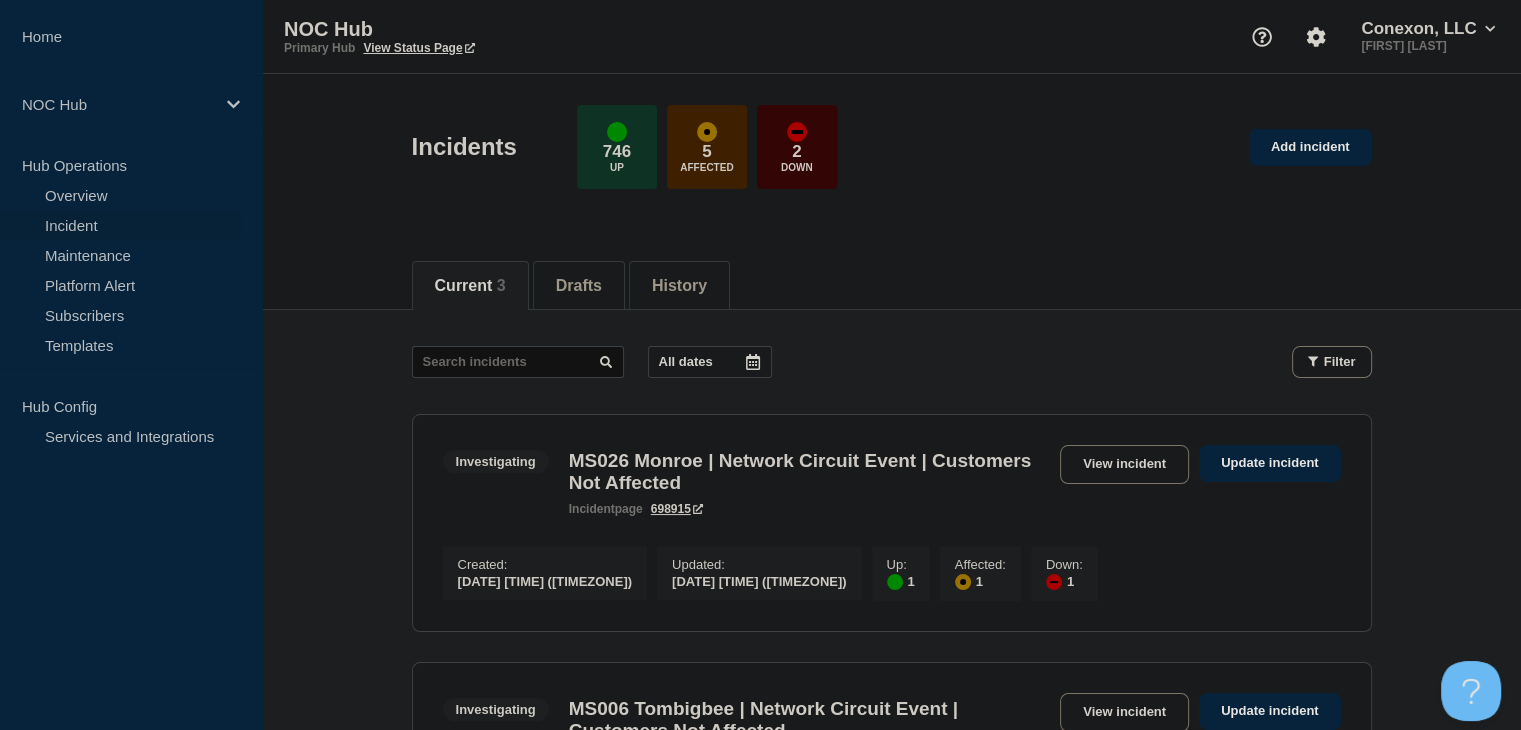 click on "Incident" at bounding box center (121, 225) 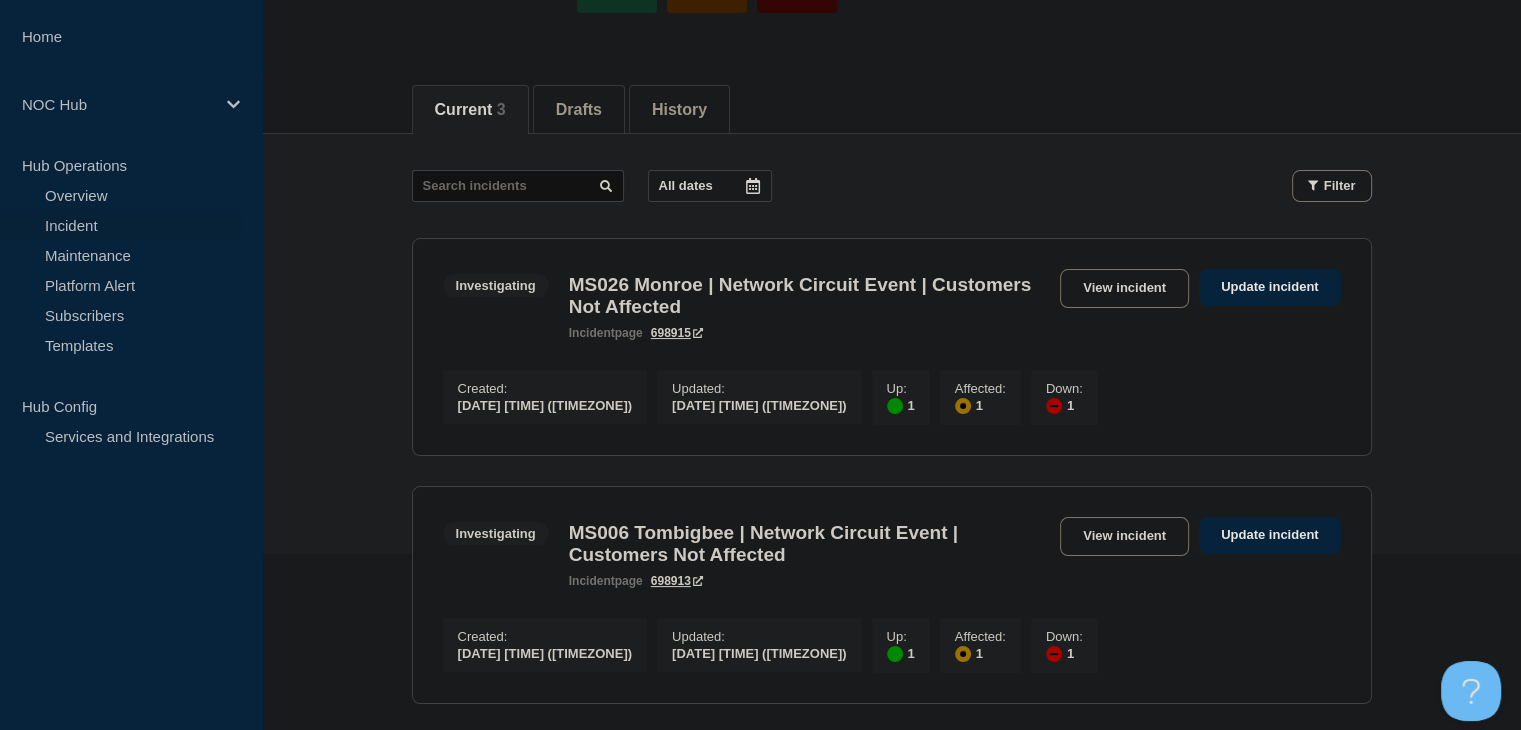 scroll, scrollTop: 300, scrollLeft: 0, axis: vertical 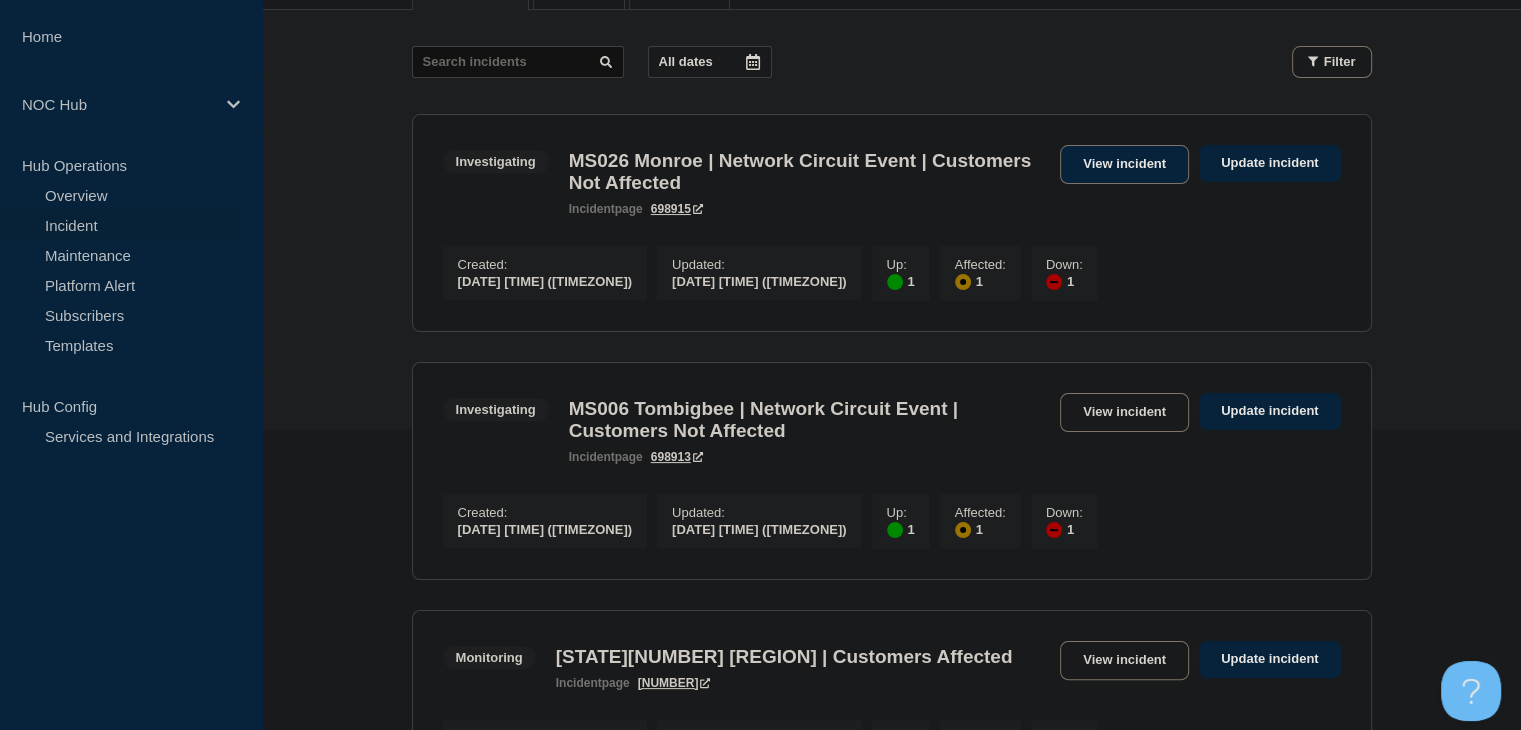 drag, startPoint x: 1058, startPoint y: 174, endPoint x: 1114, endPoint y: 164, distance: 56.88585 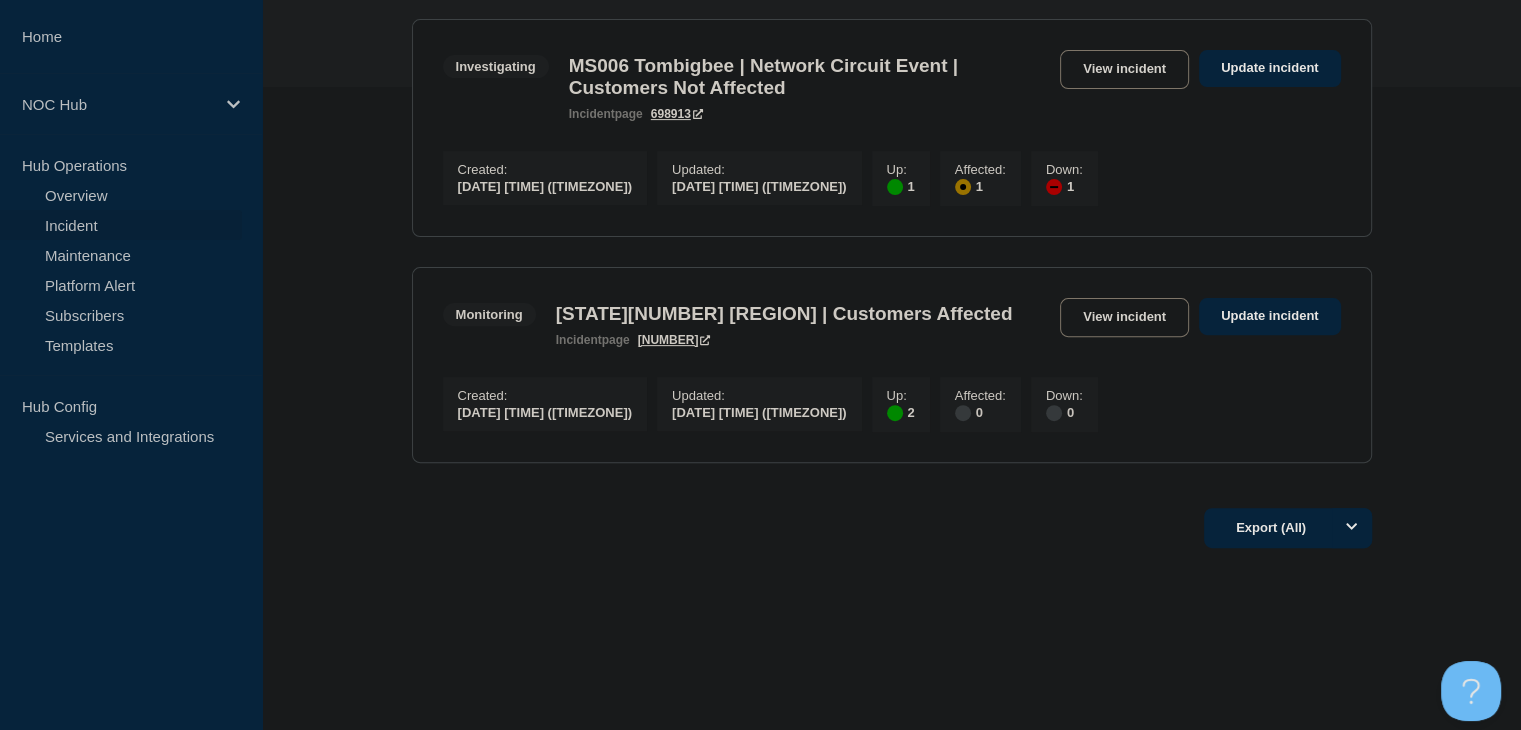 scroll, scrollTop: 669, scrollLeft: 0, axis: vertical 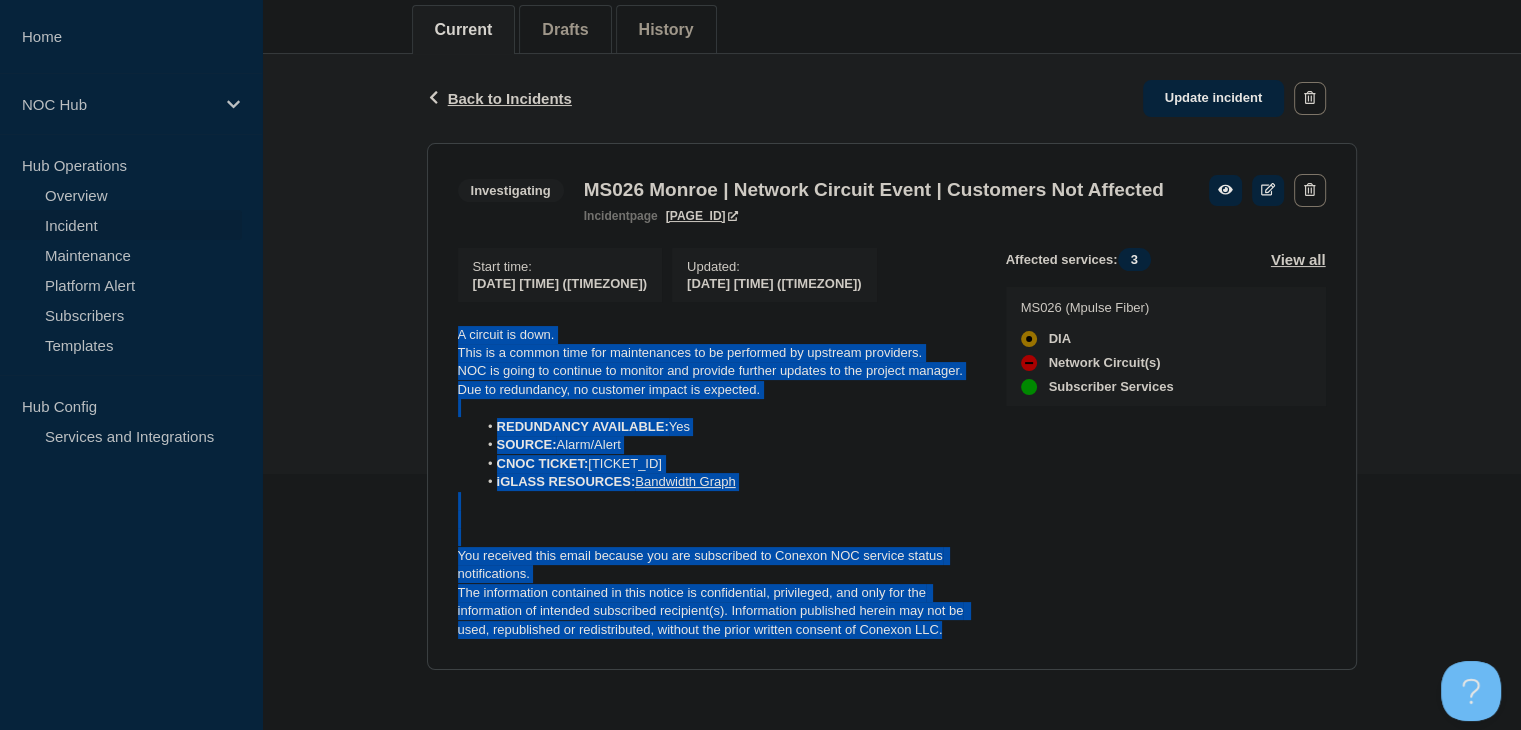 drag, startPoint x: 954, startPoint y: 633, endPoint x: 430, endPoint y: 326, distance: 607.30963 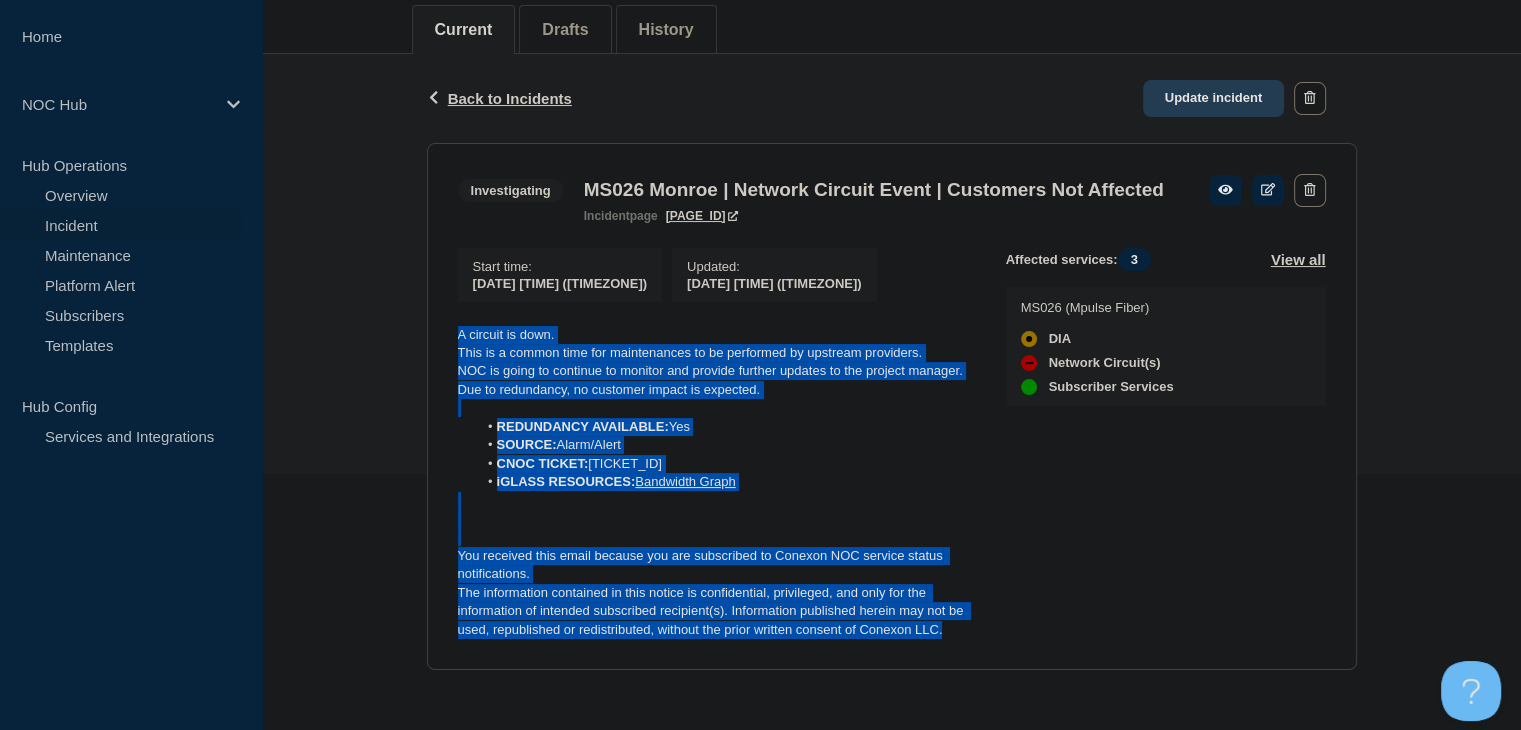 click on "Update incident" 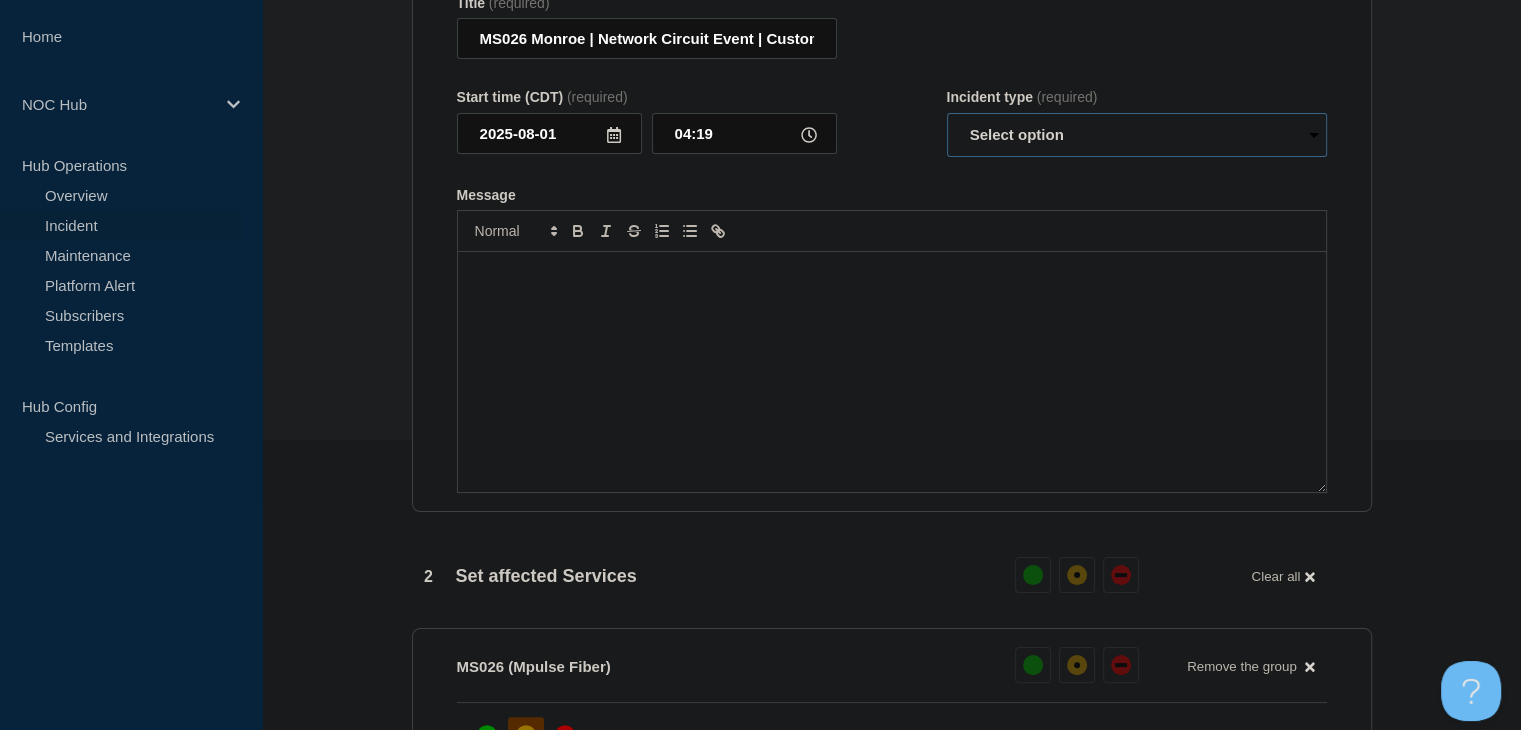 click on "Select option Investigating Identified Monitoring Resolved" at bounding box center (1137, 135) 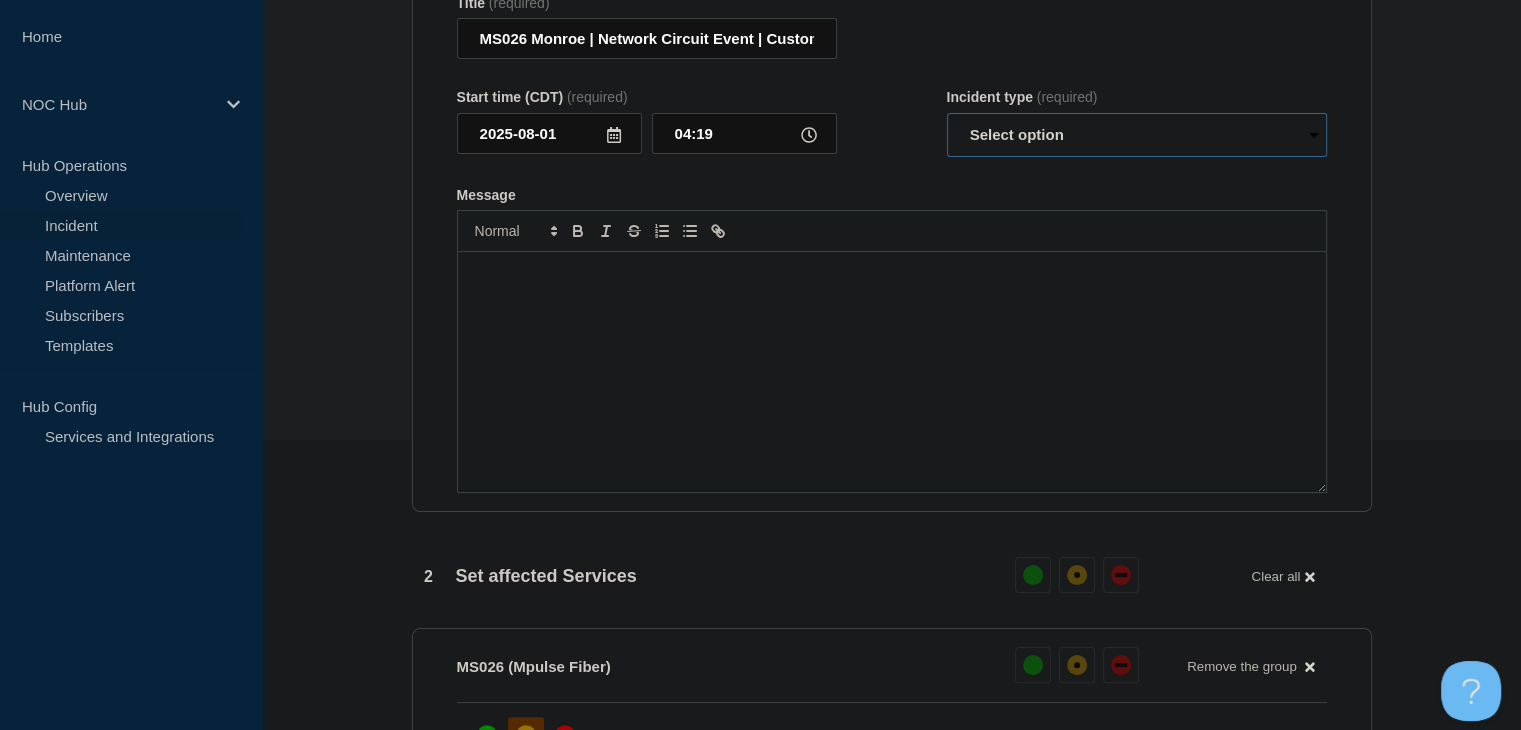select on "monitoring" 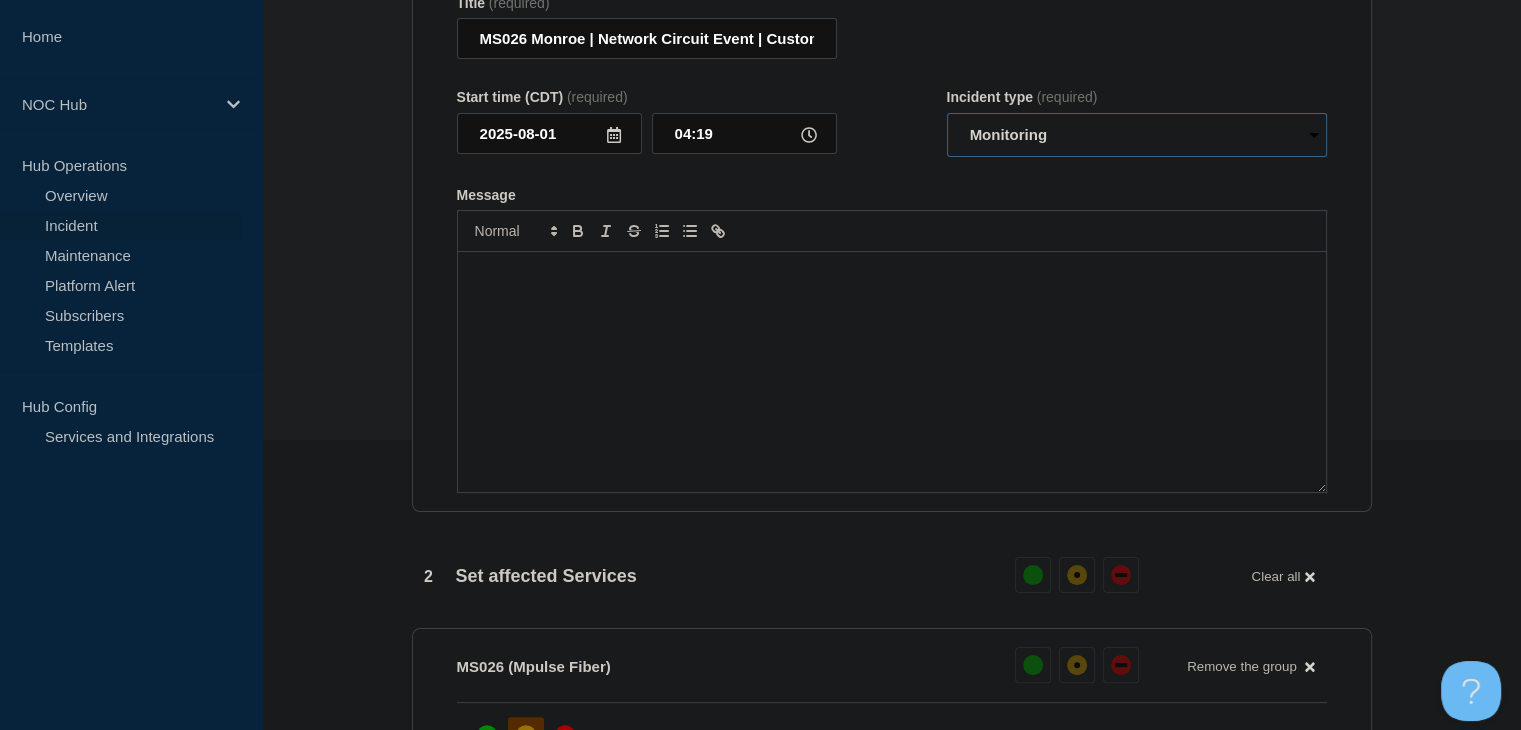 click on "Select option Investigating Identified Monitoring Resolved" at bounding box center [1137, 135] 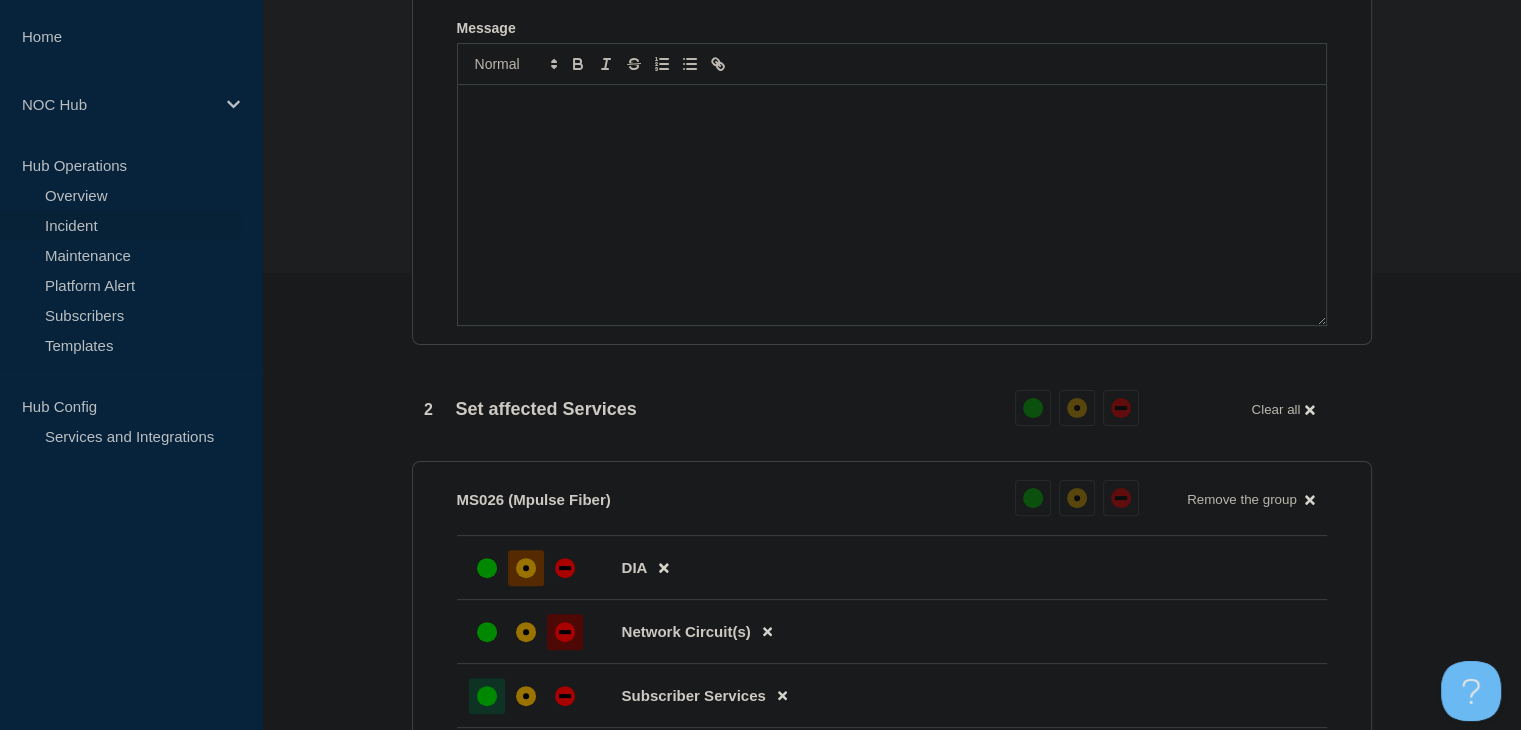 scroll, scrollTop: 790, scrollLeft: 0, axis: vertical 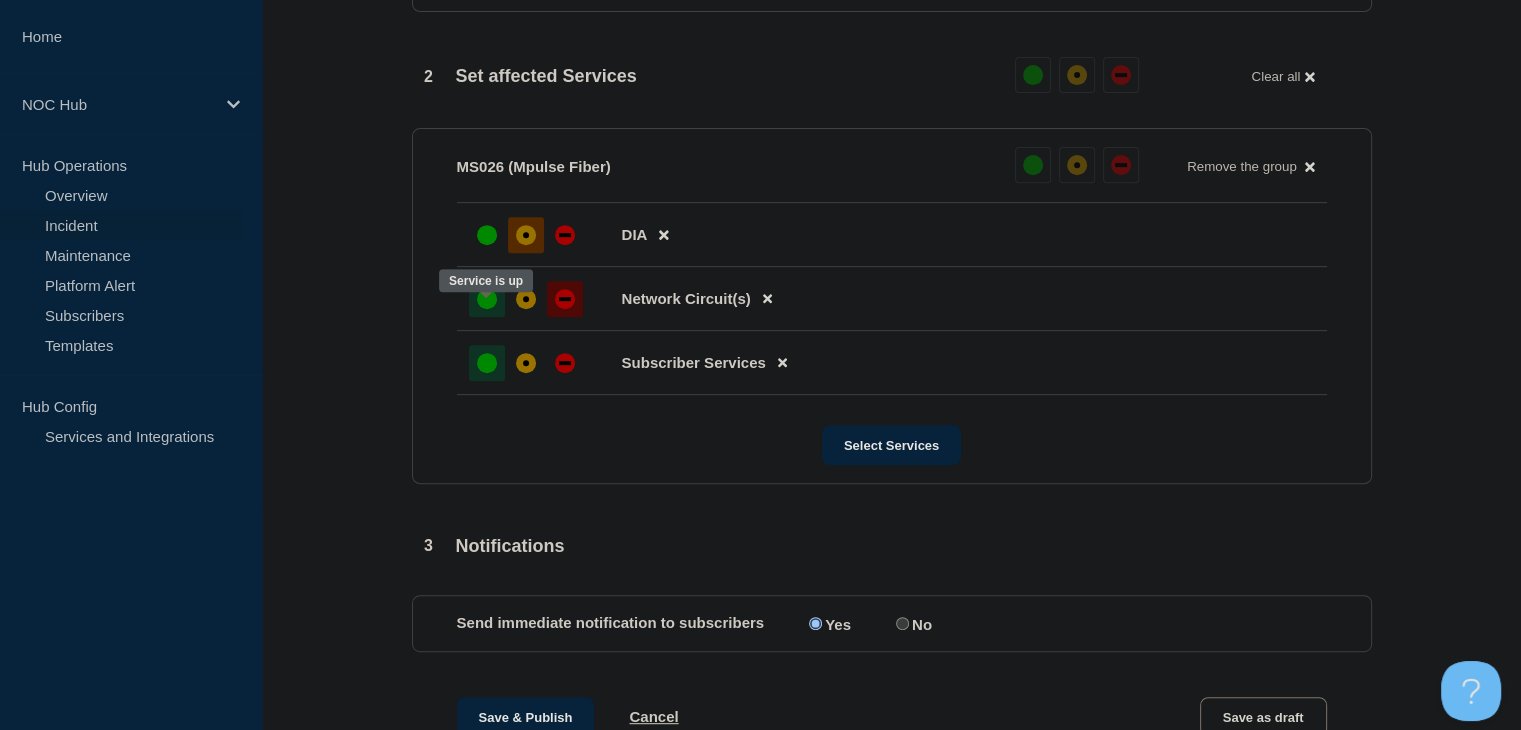 click at bounding box center [487, 299] 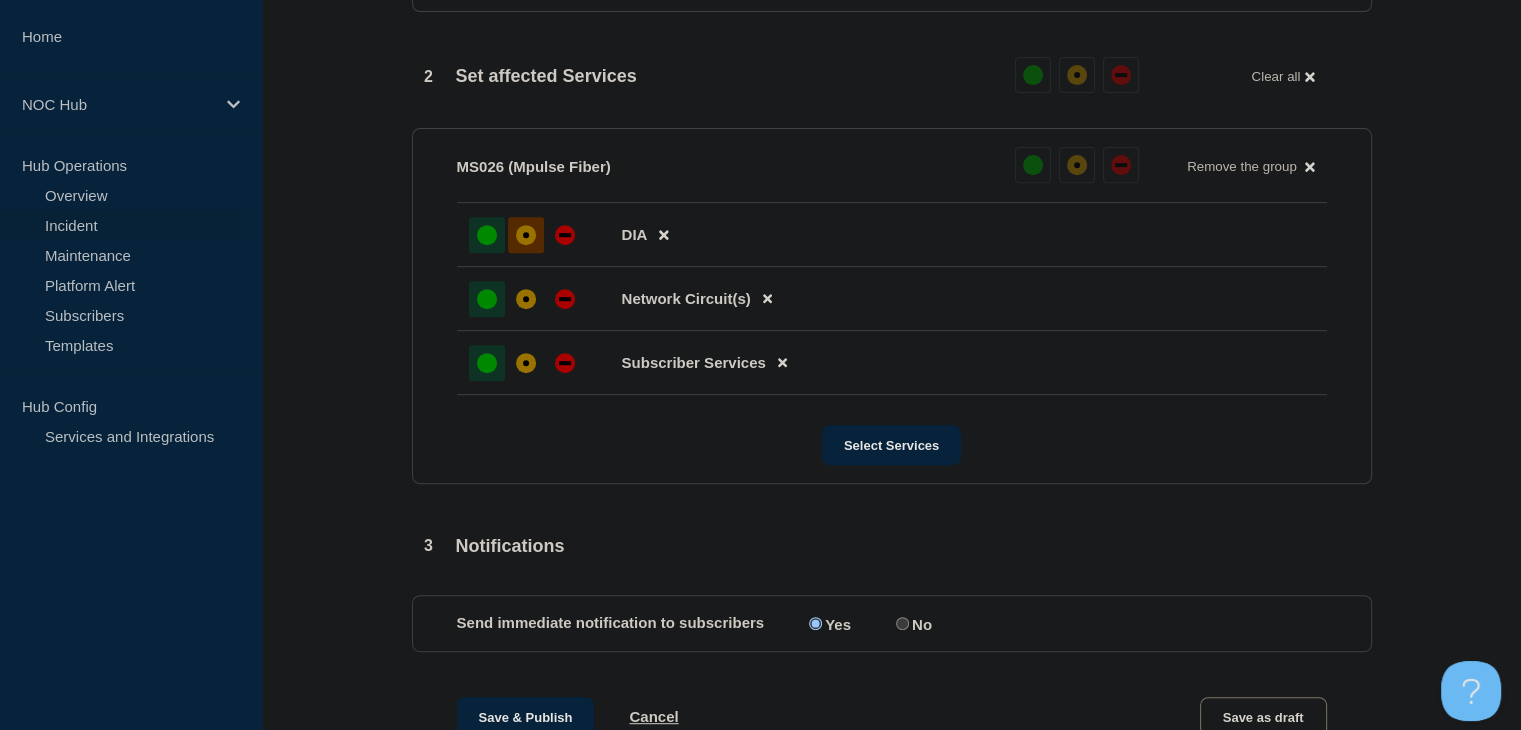 click at bounding box center (487, 235) 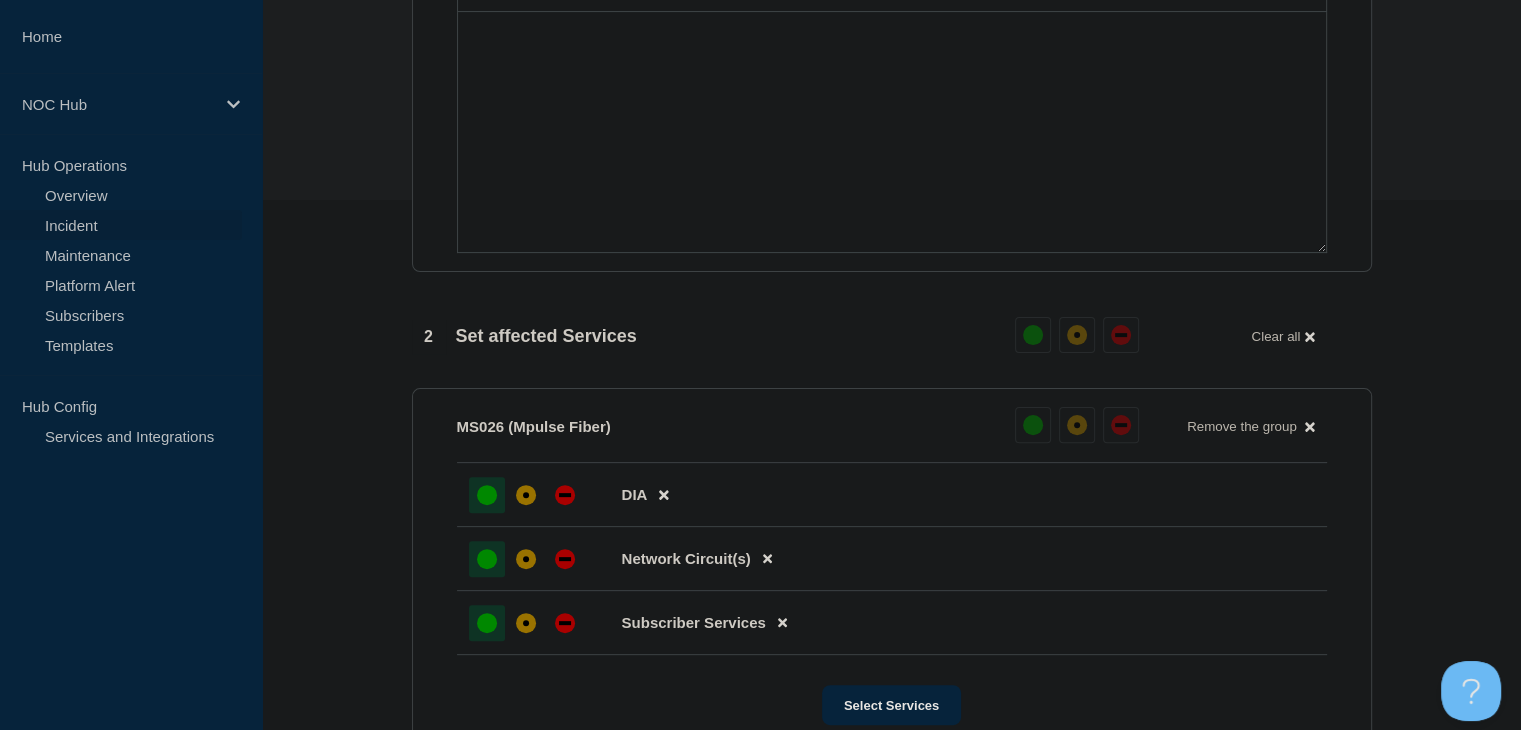 scroll, scrollTop: 190, scrollLeft: 0, axis: vertical 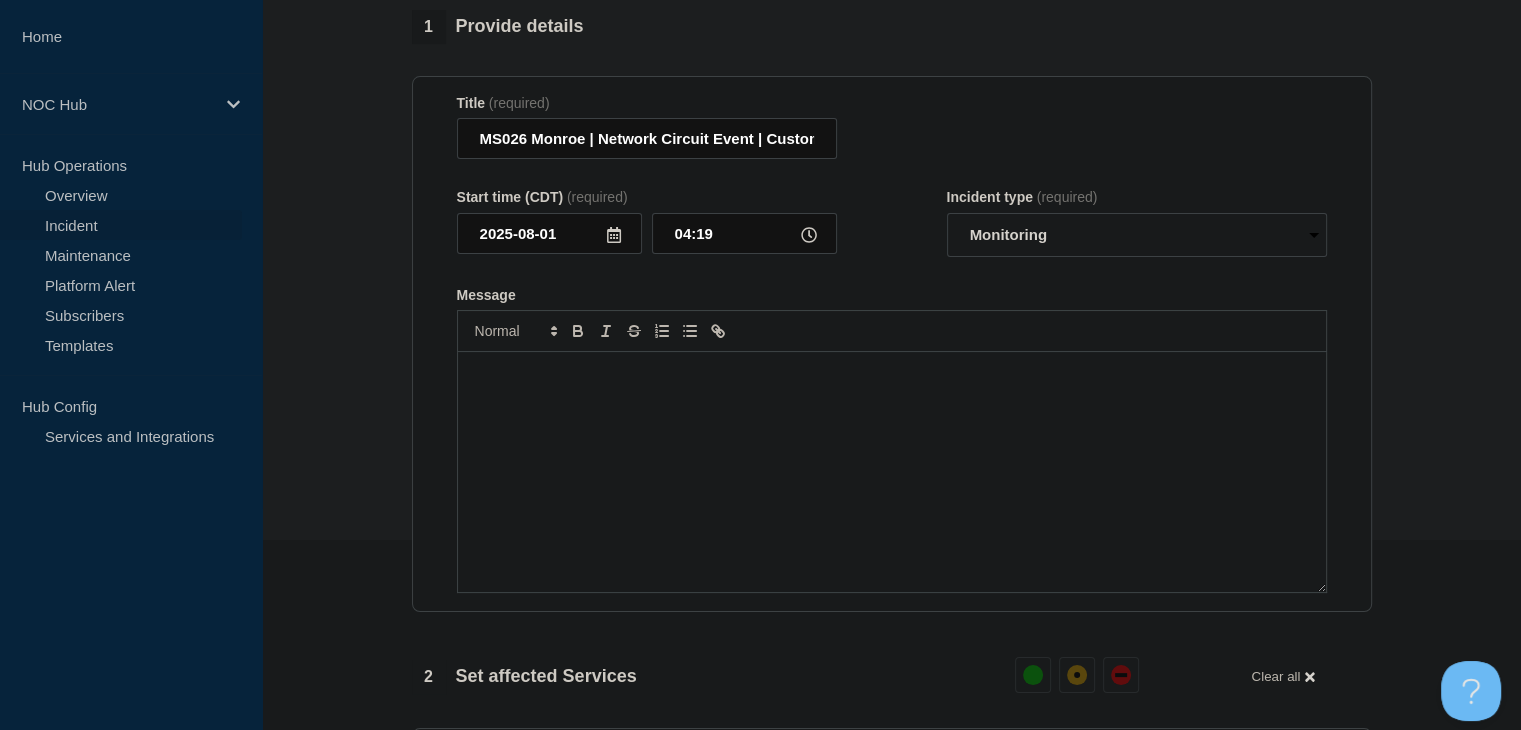 click at bounding box center (892, 472) 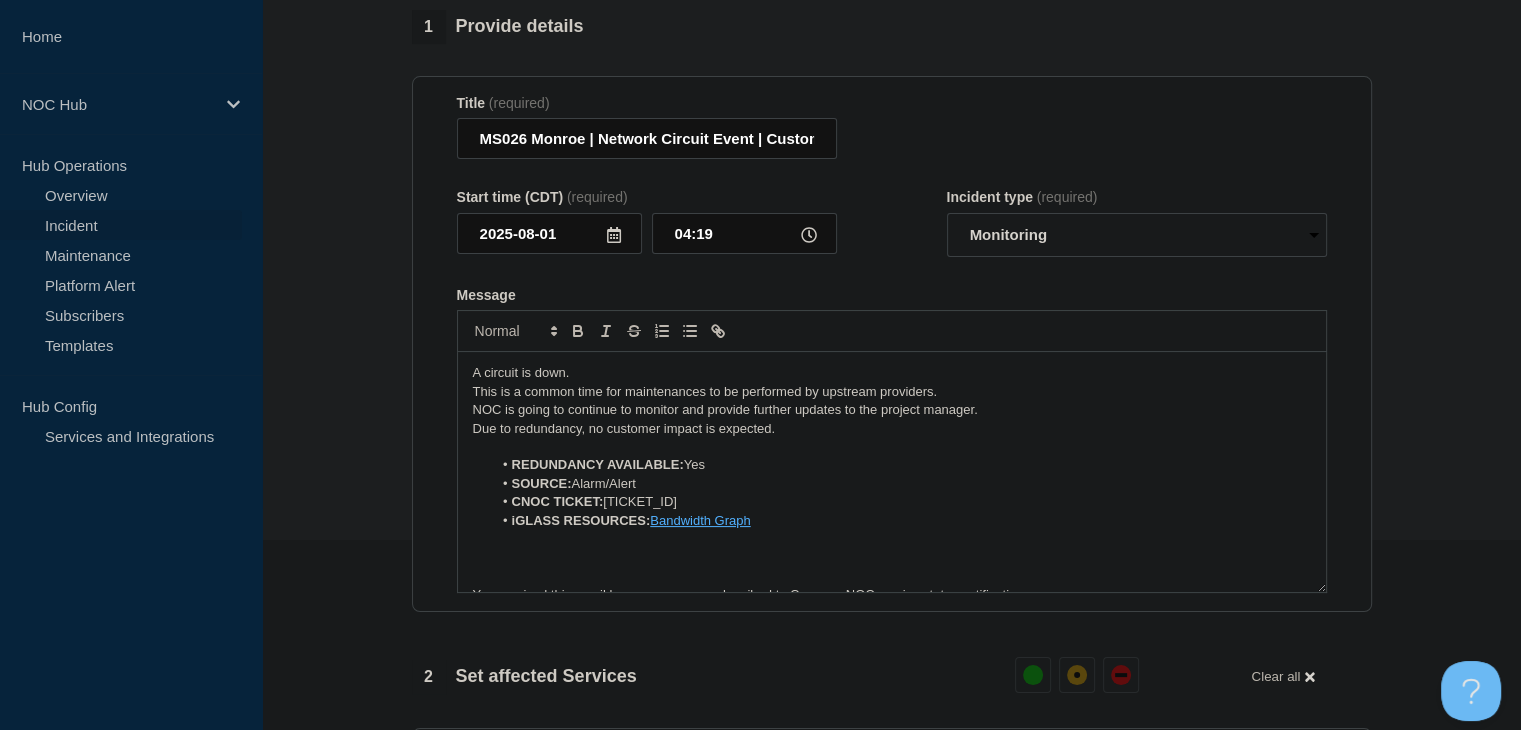 scroll, scrollTop: 46, scrollLeft: 0, axis: vertical 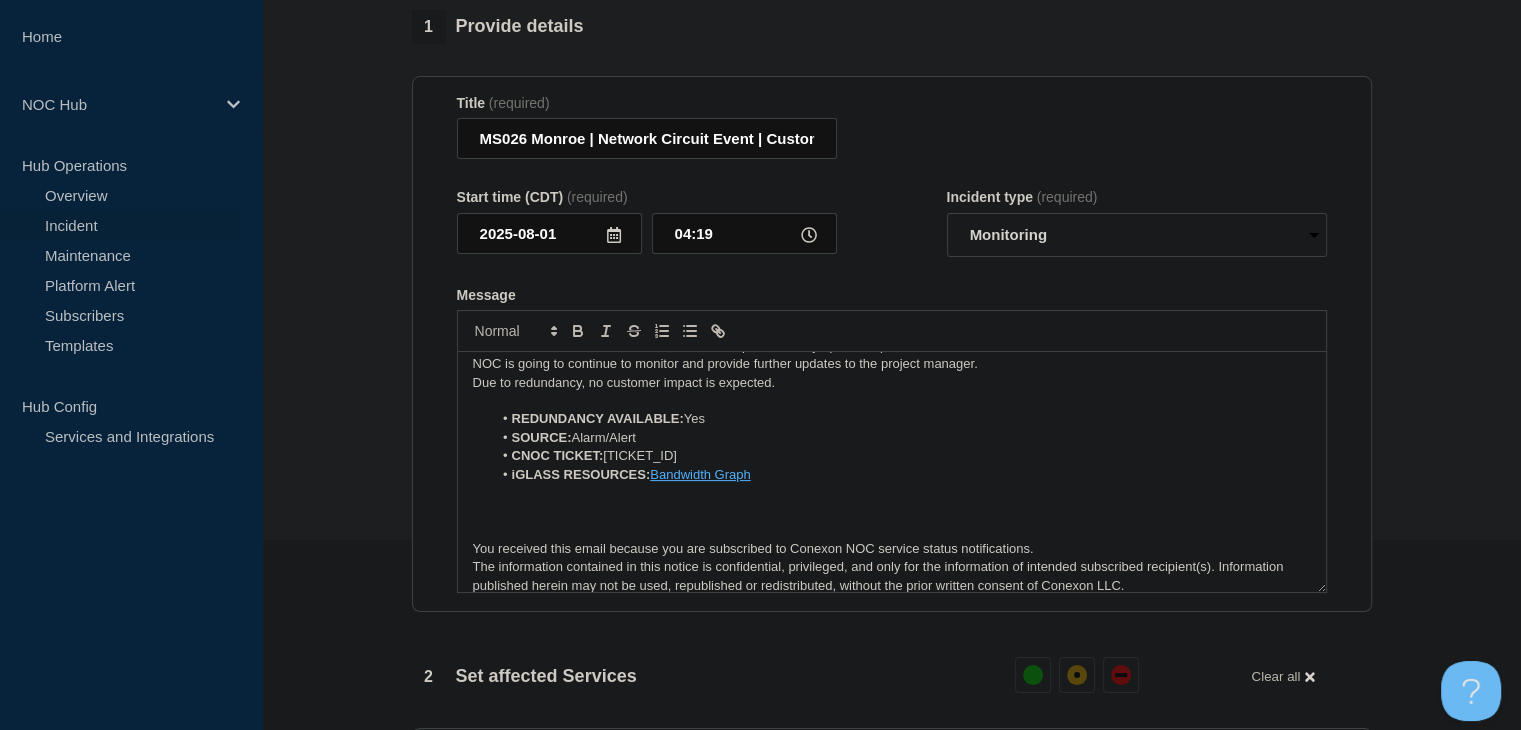 click at bounding box center (892, 493) 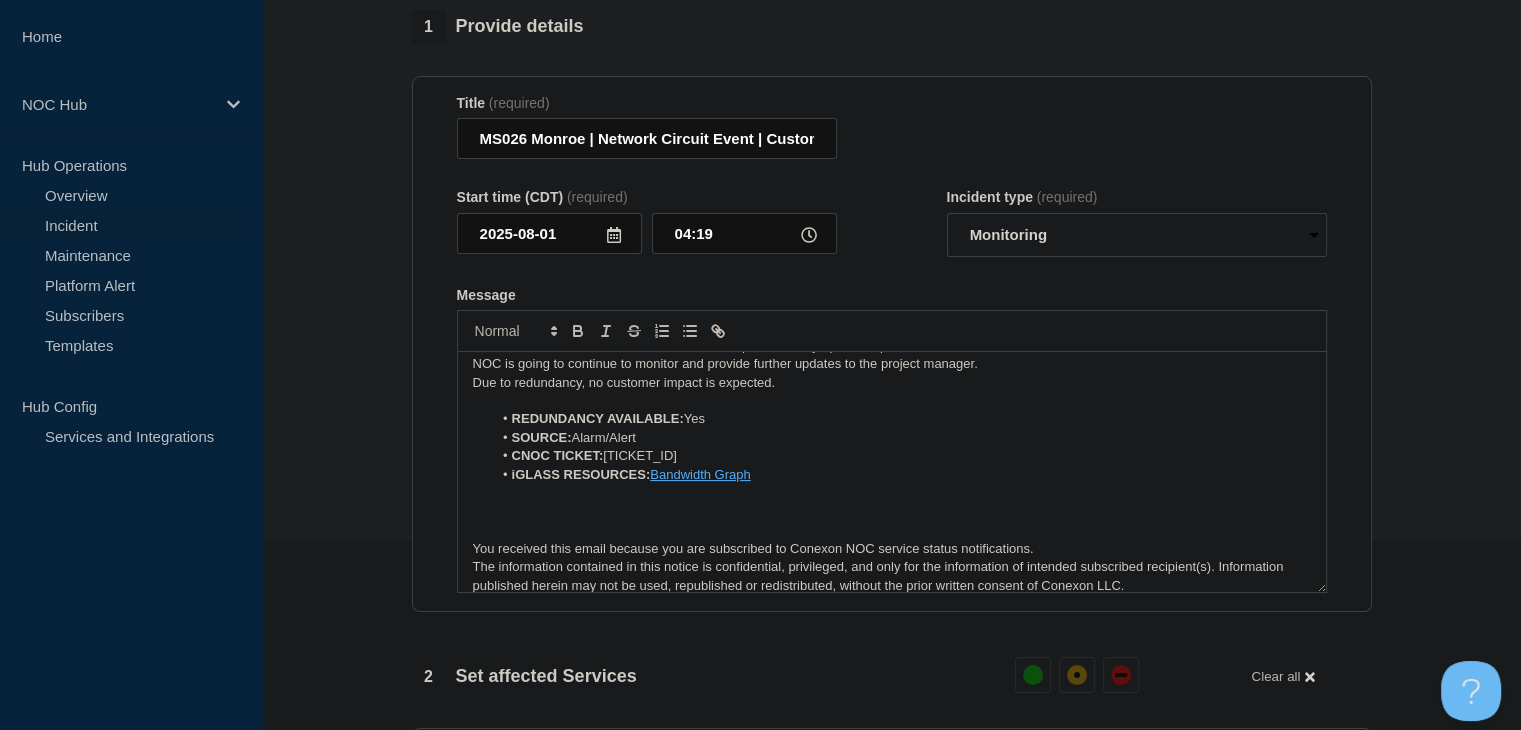 scroll, scrollTop: 0, scrollLeft: 0, axis: both 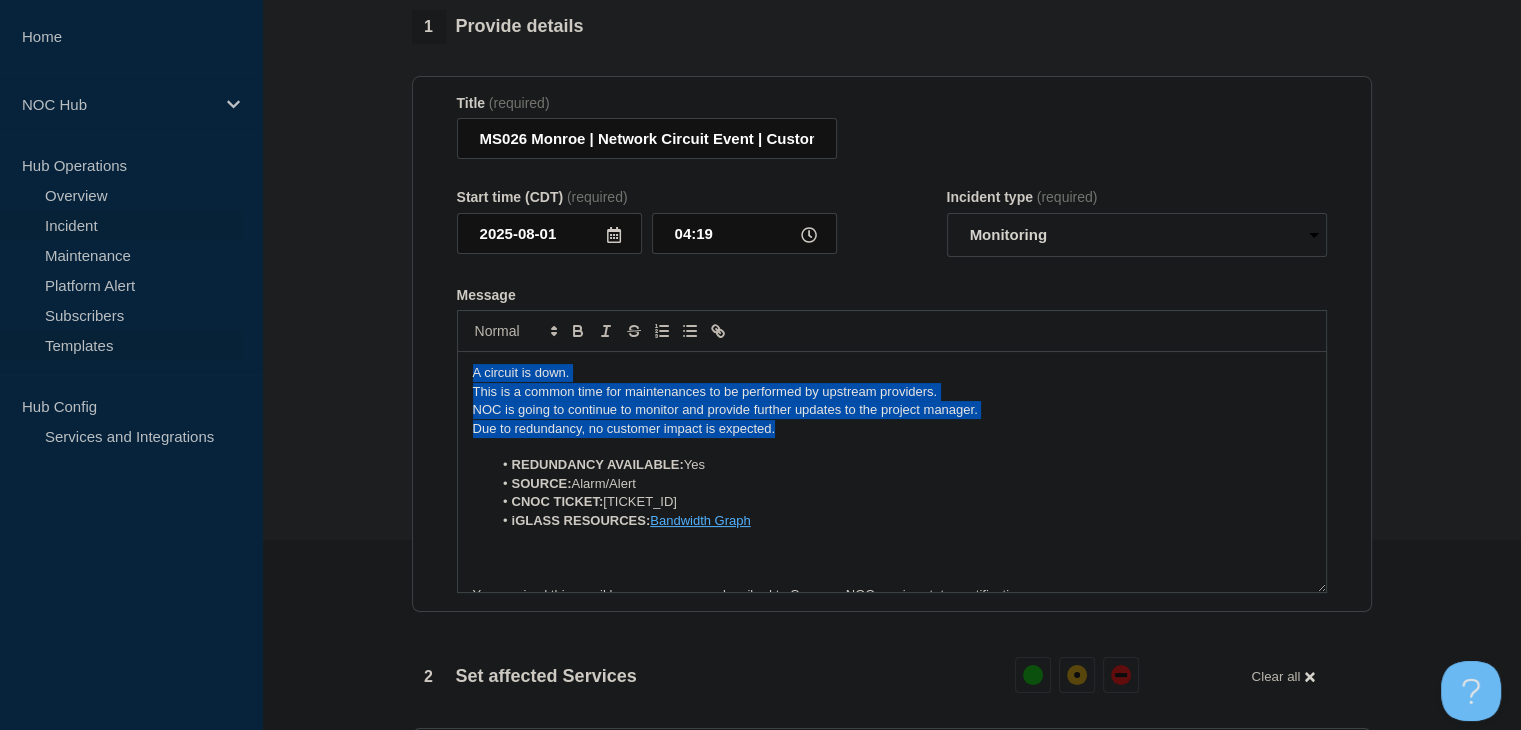 drag, startPoint x: 800, startPoint y: 445, endPoint x: 191, endPoint y: 353, distance: 615.9099 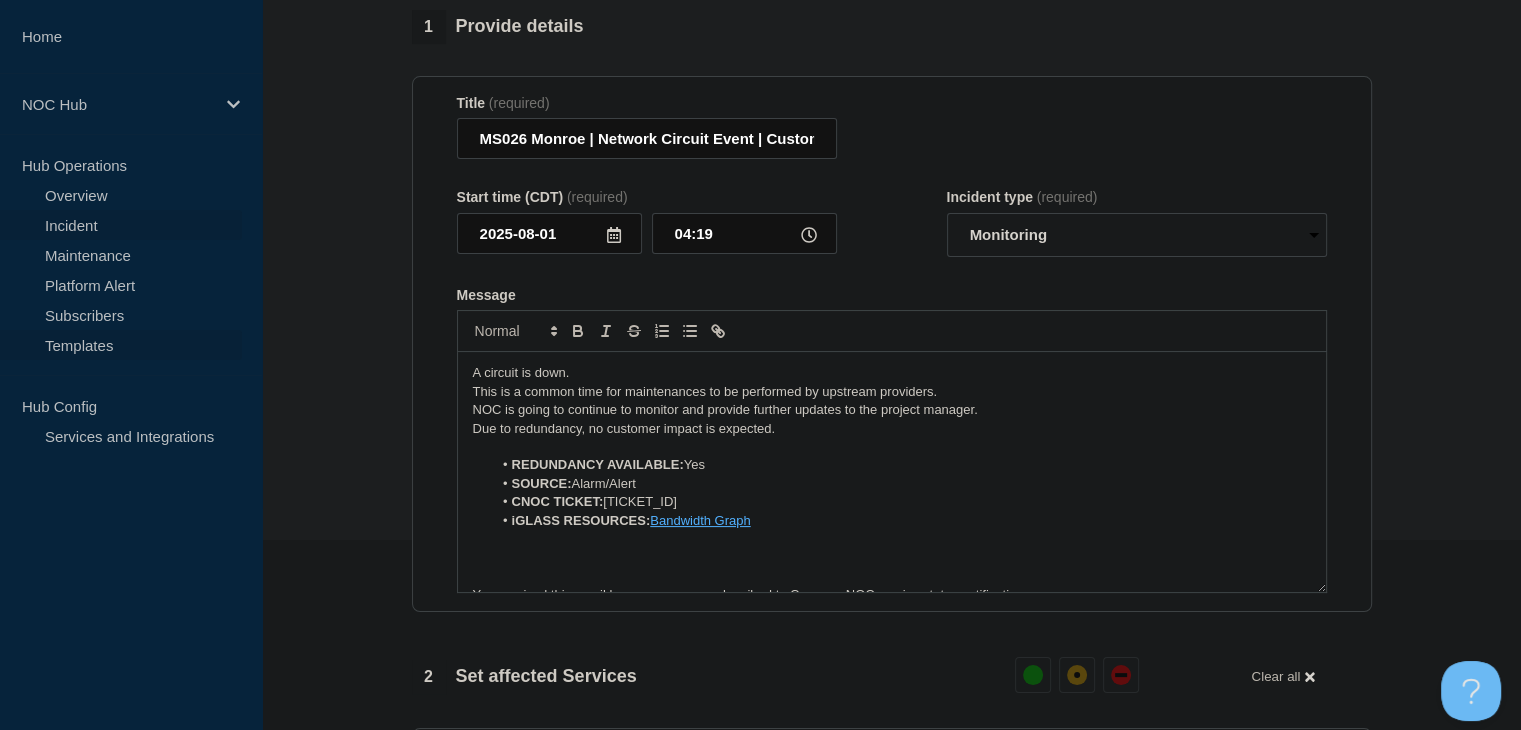 type 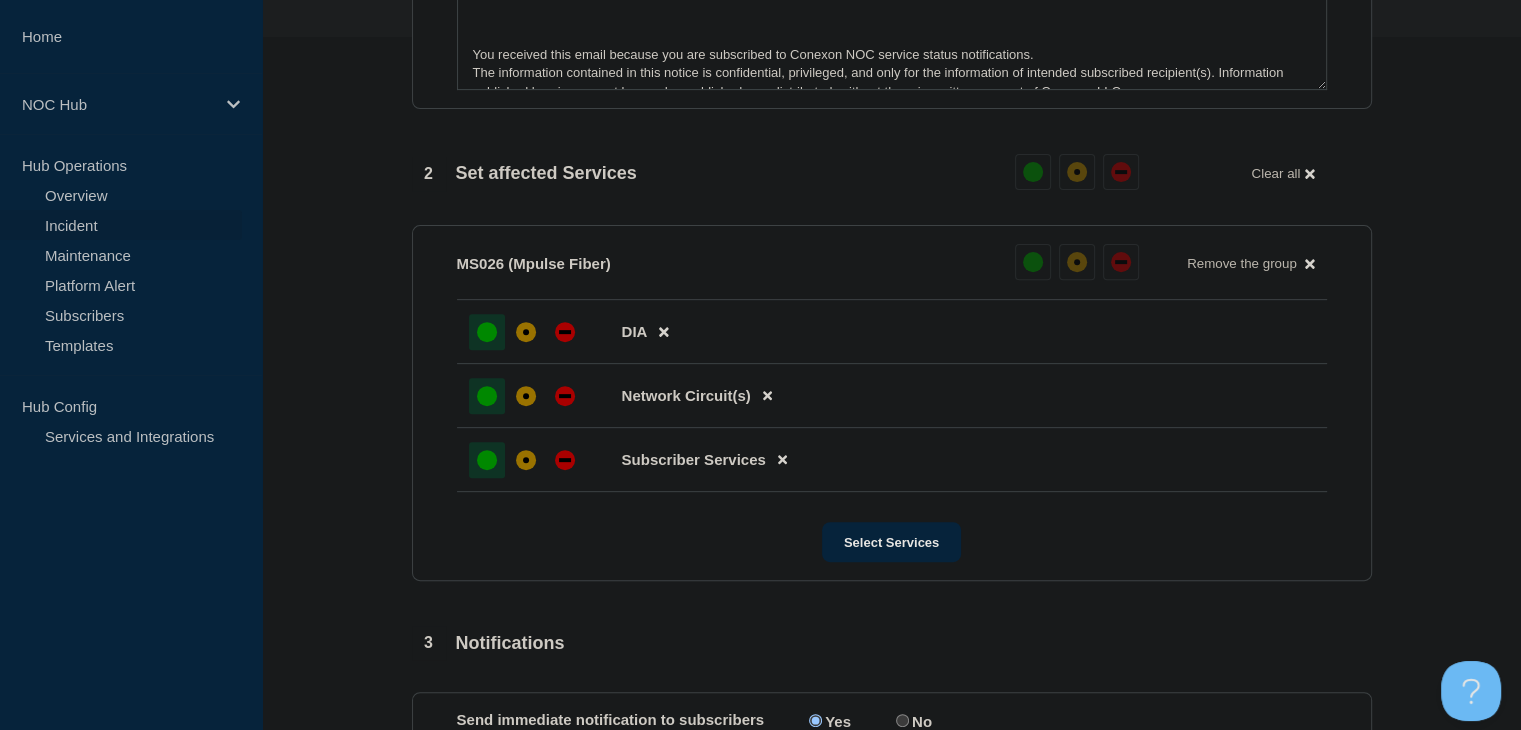 scroll, scrollTop: 1060, scrollLeft: 0, axis: vertical 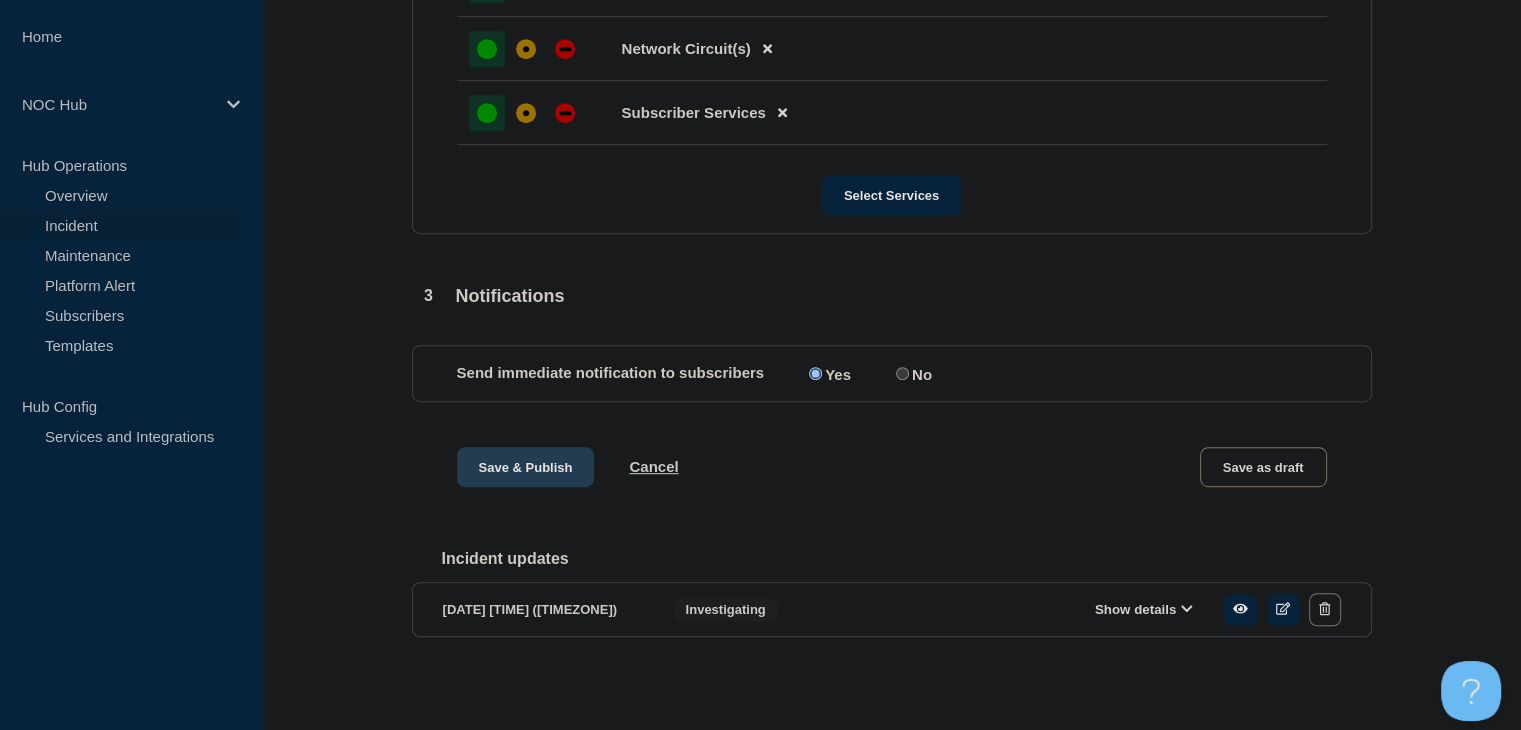 click on "Save & Publish" at bounding box center (526, 467) 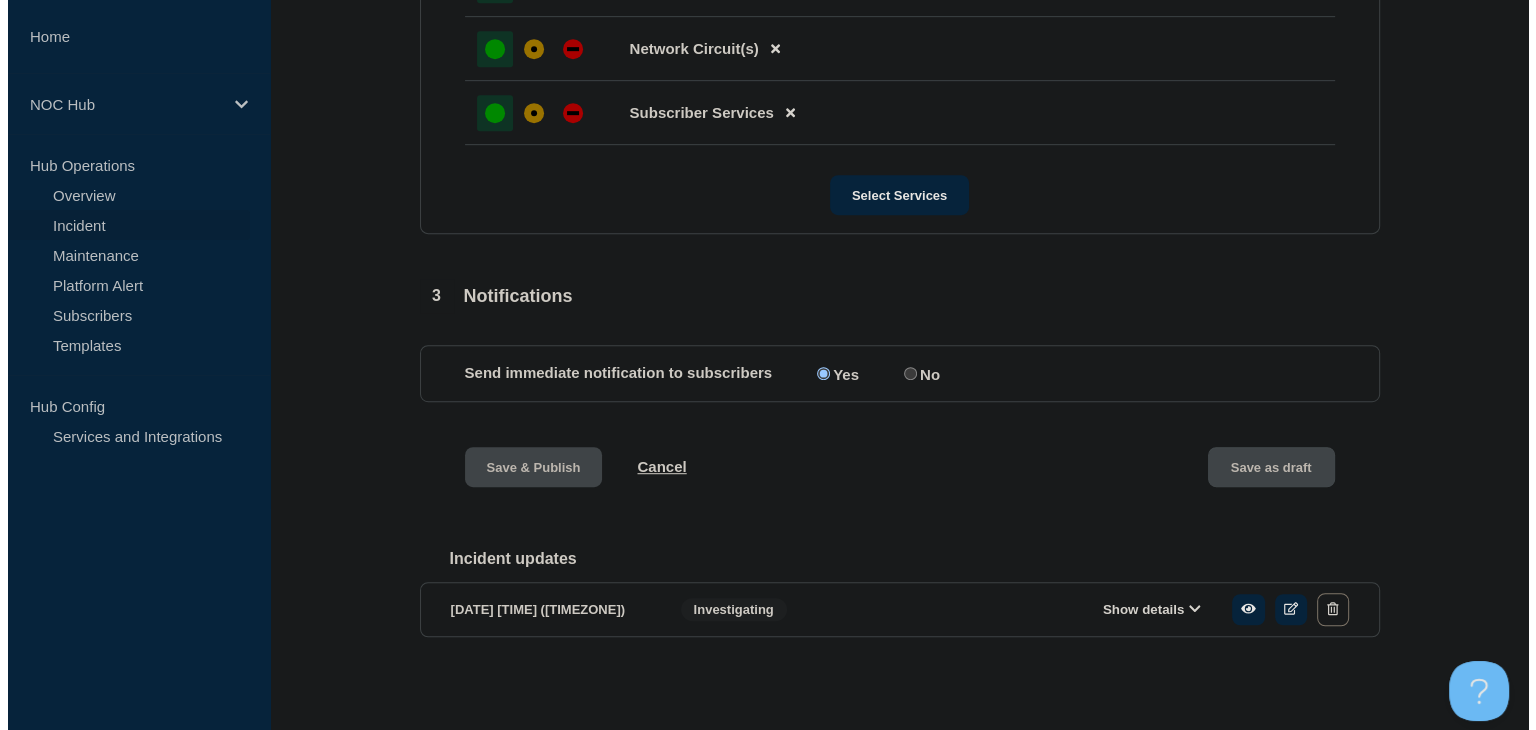 scroll, scrollTop: 0, scrollLeft: 0, axis: both 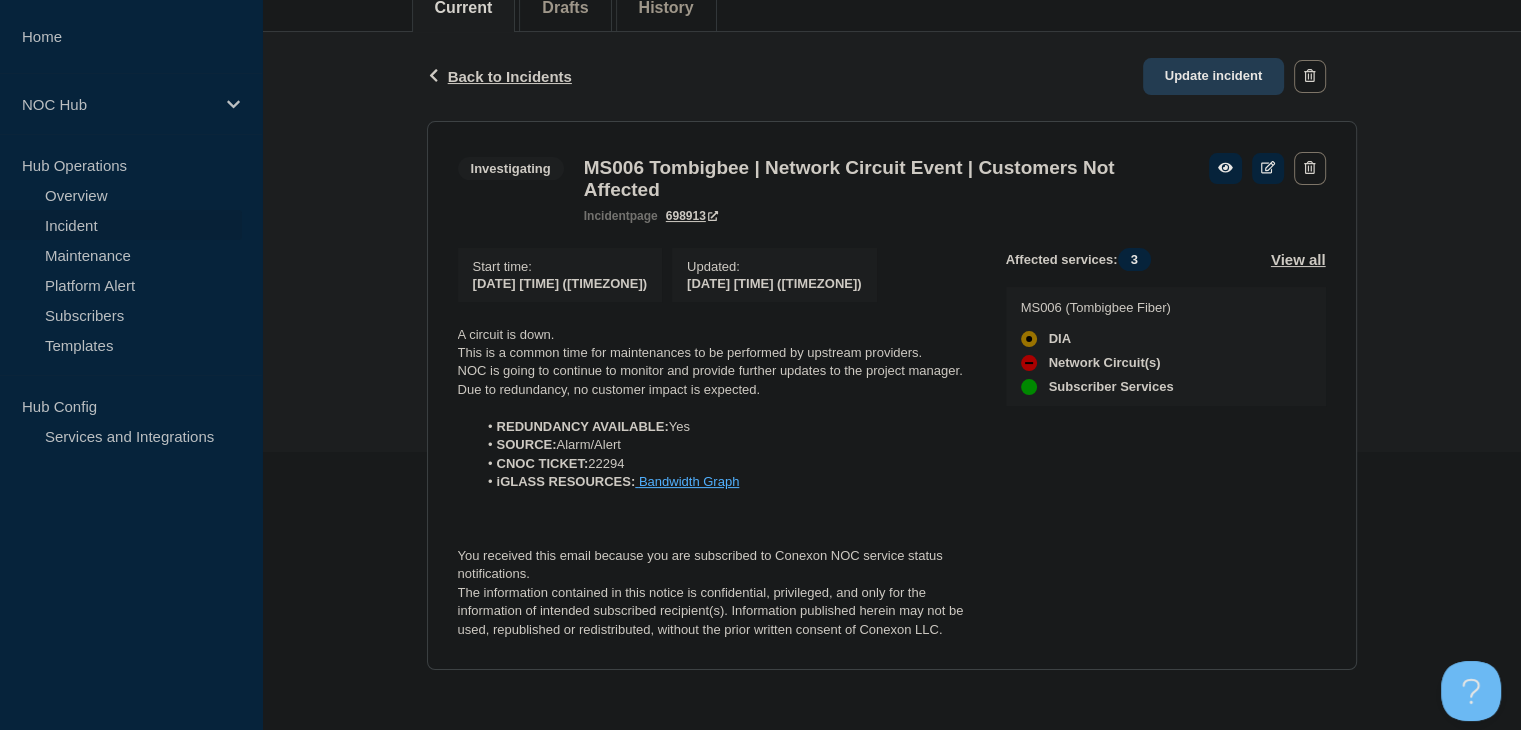 click on "Update incident" 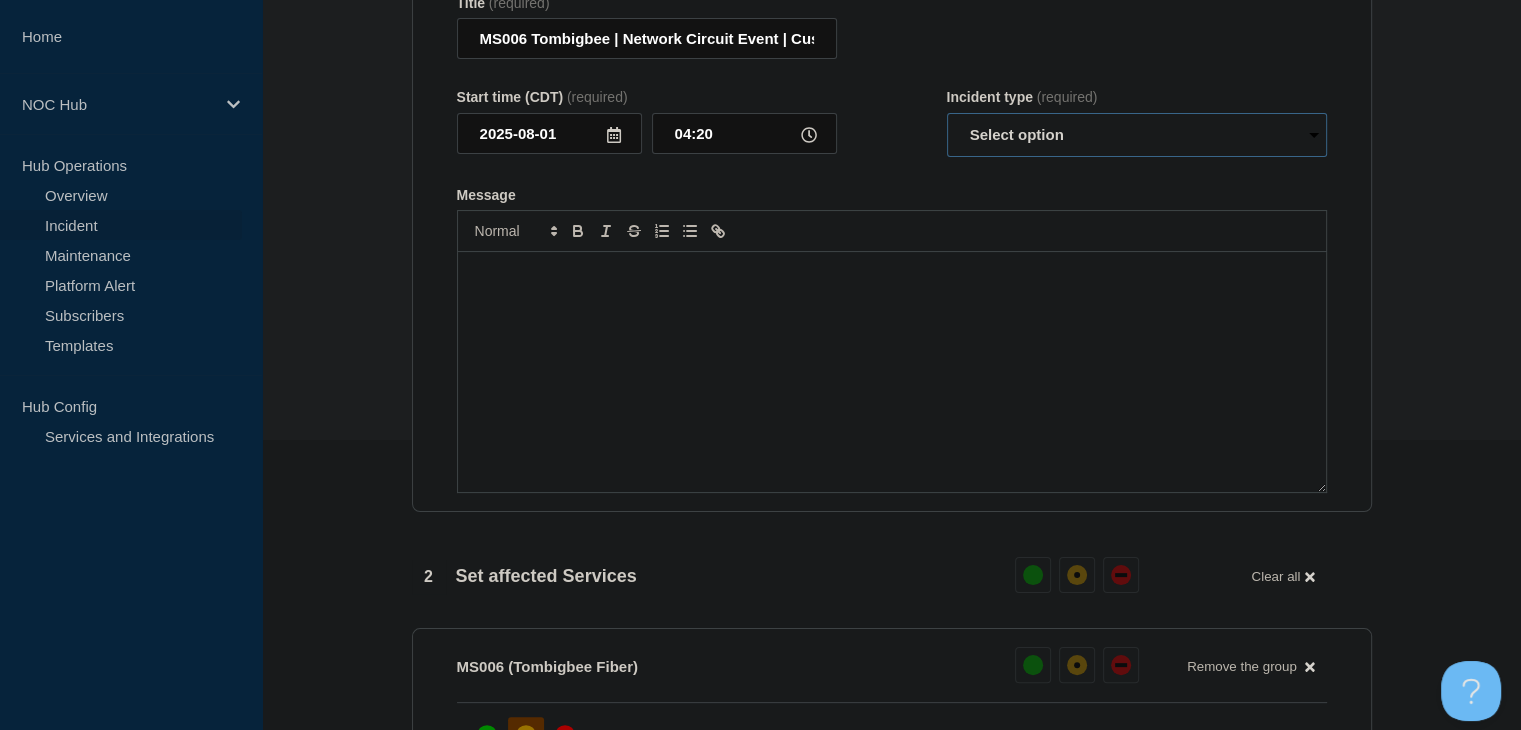 click on "Select option Investigating Identified Monitoring Resolved" at bounding box center [1137, 135] 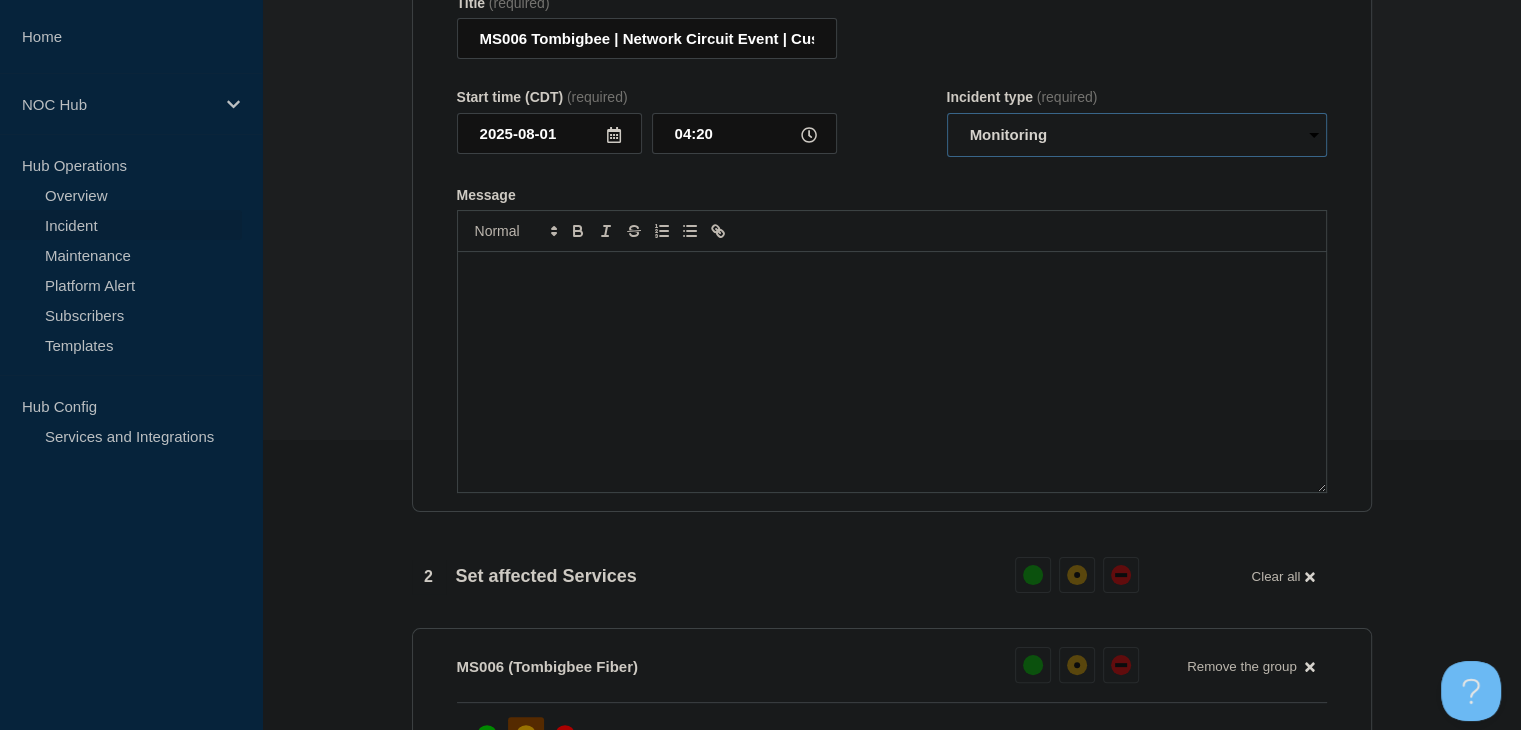 click on "Select option Investigating Identified Monitoring Resolved" at bounding box center (1137, 135) 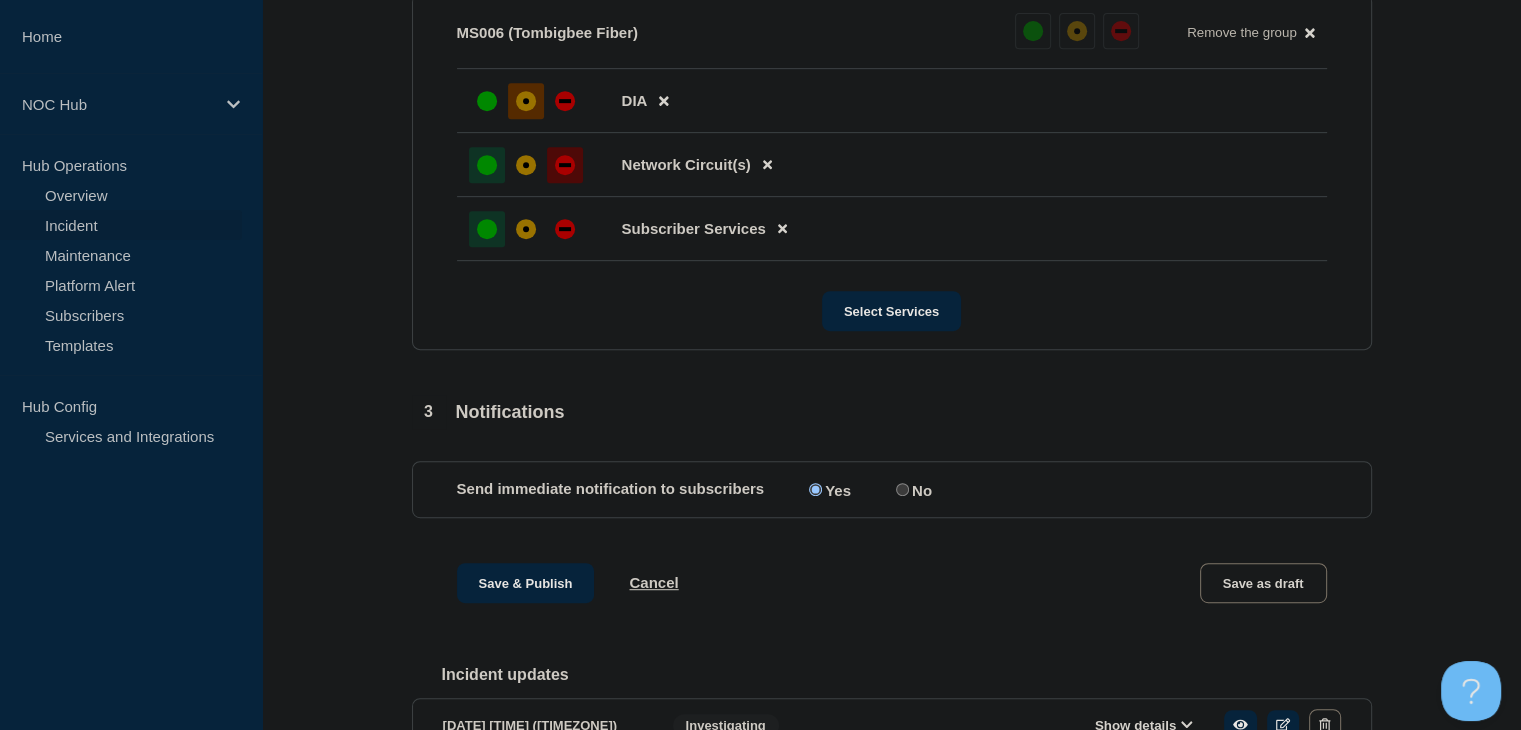 scroll, scrollTop: 890, scrollLeft: 0, axis: vertical 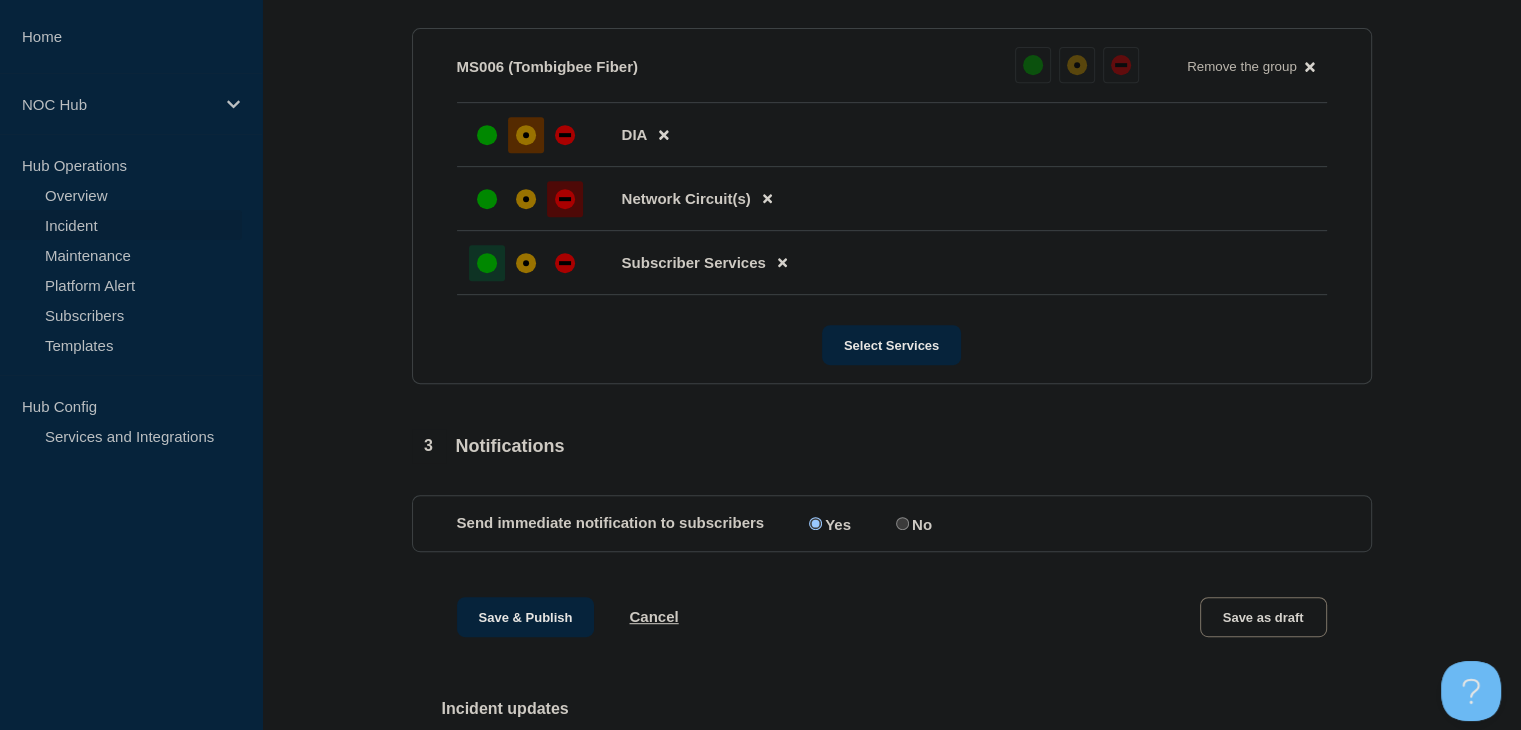 click on "Network Circuit(s)" 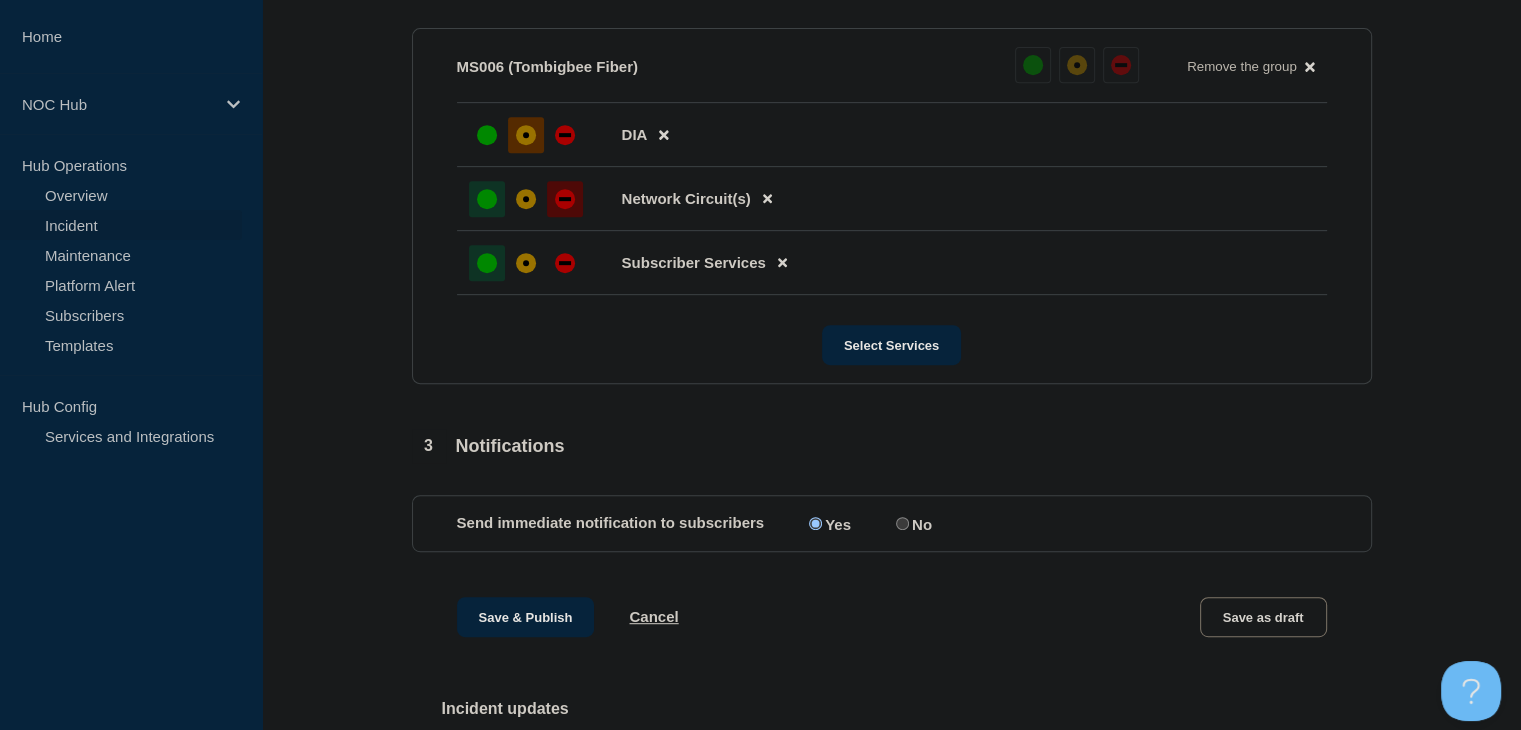 click at bounding box center [487, 199] 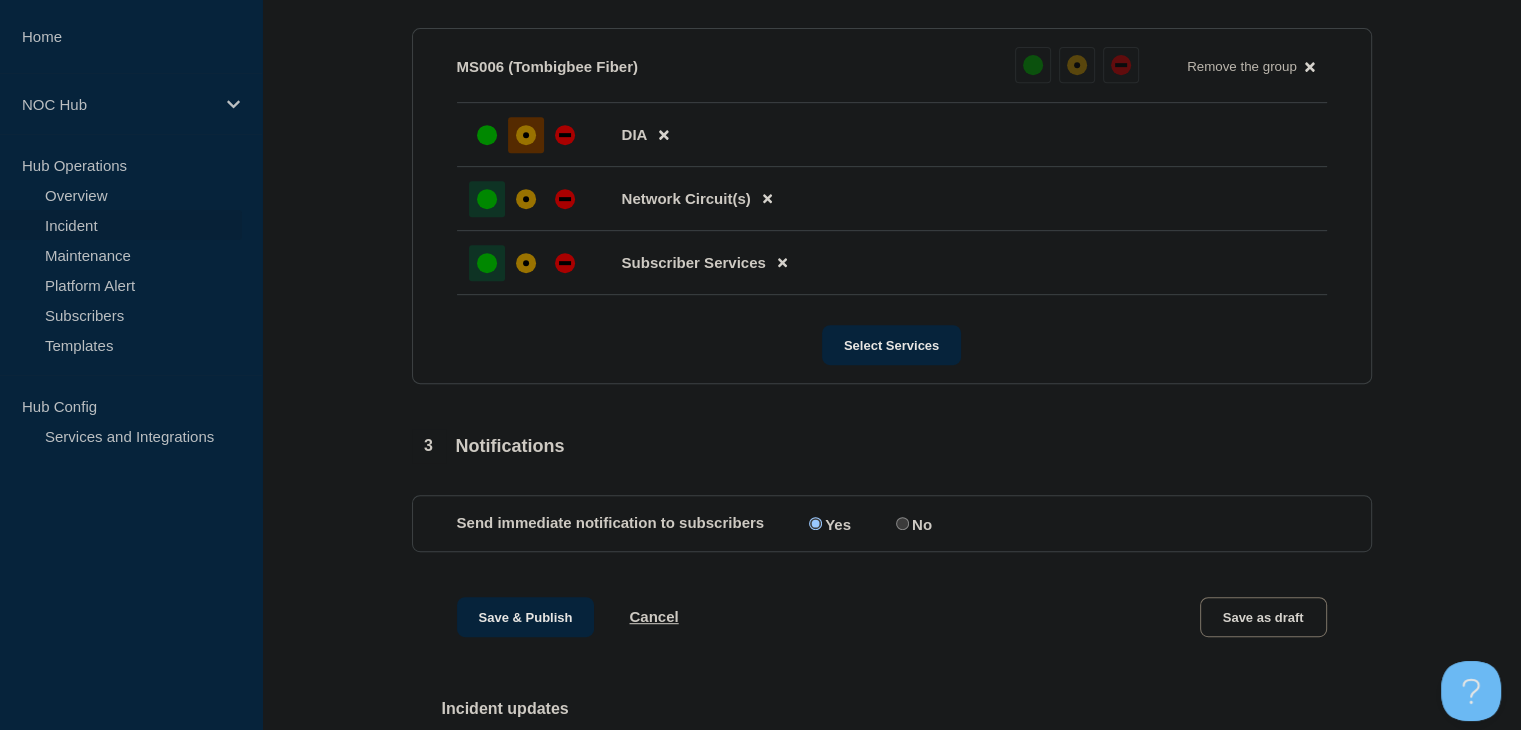 click on "DIA" 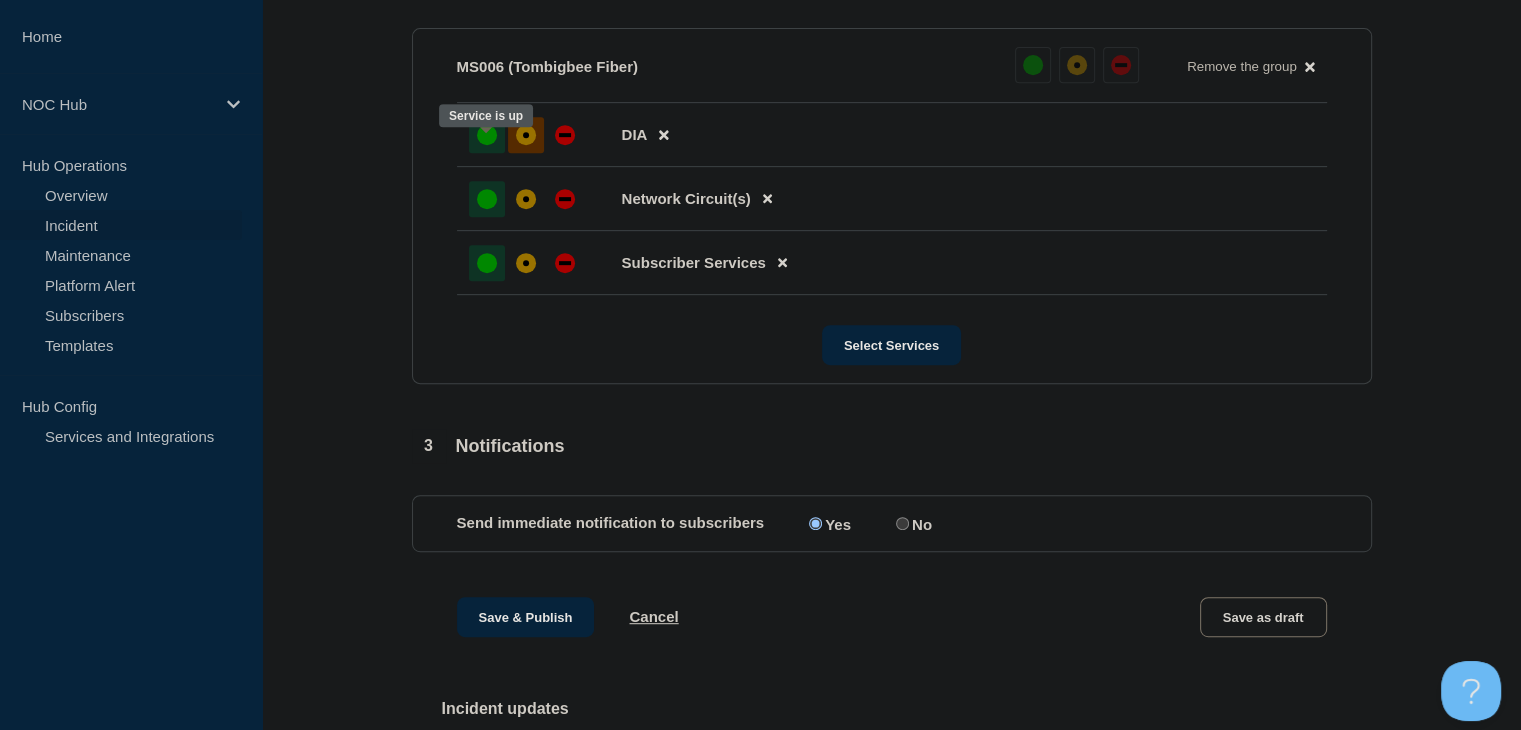 click at bounding box center (487, 135) 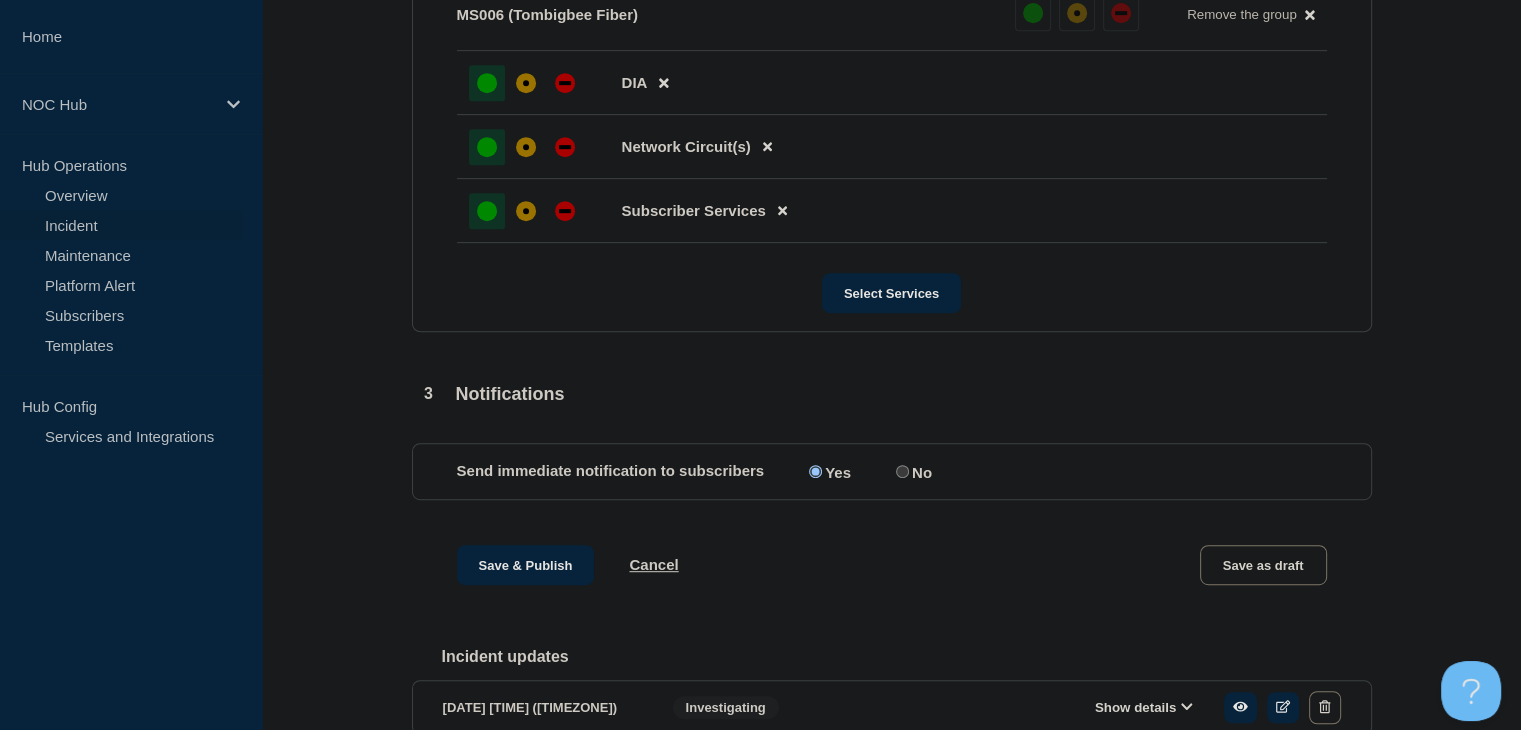 scroll, scrollTop: 1060, scrollLeft: 0, axis: vertical 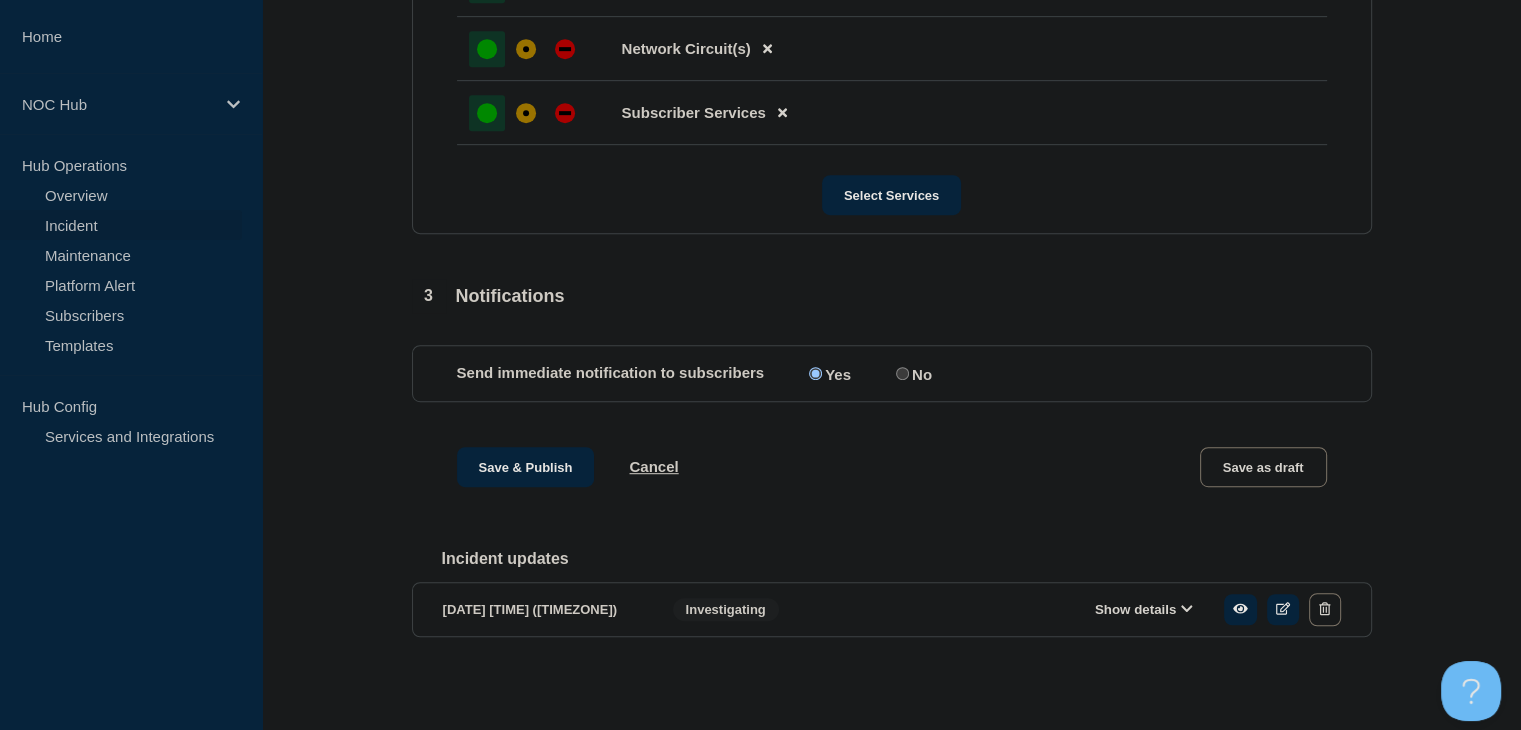 click on "Show details" at bounding box center [1144, 609] 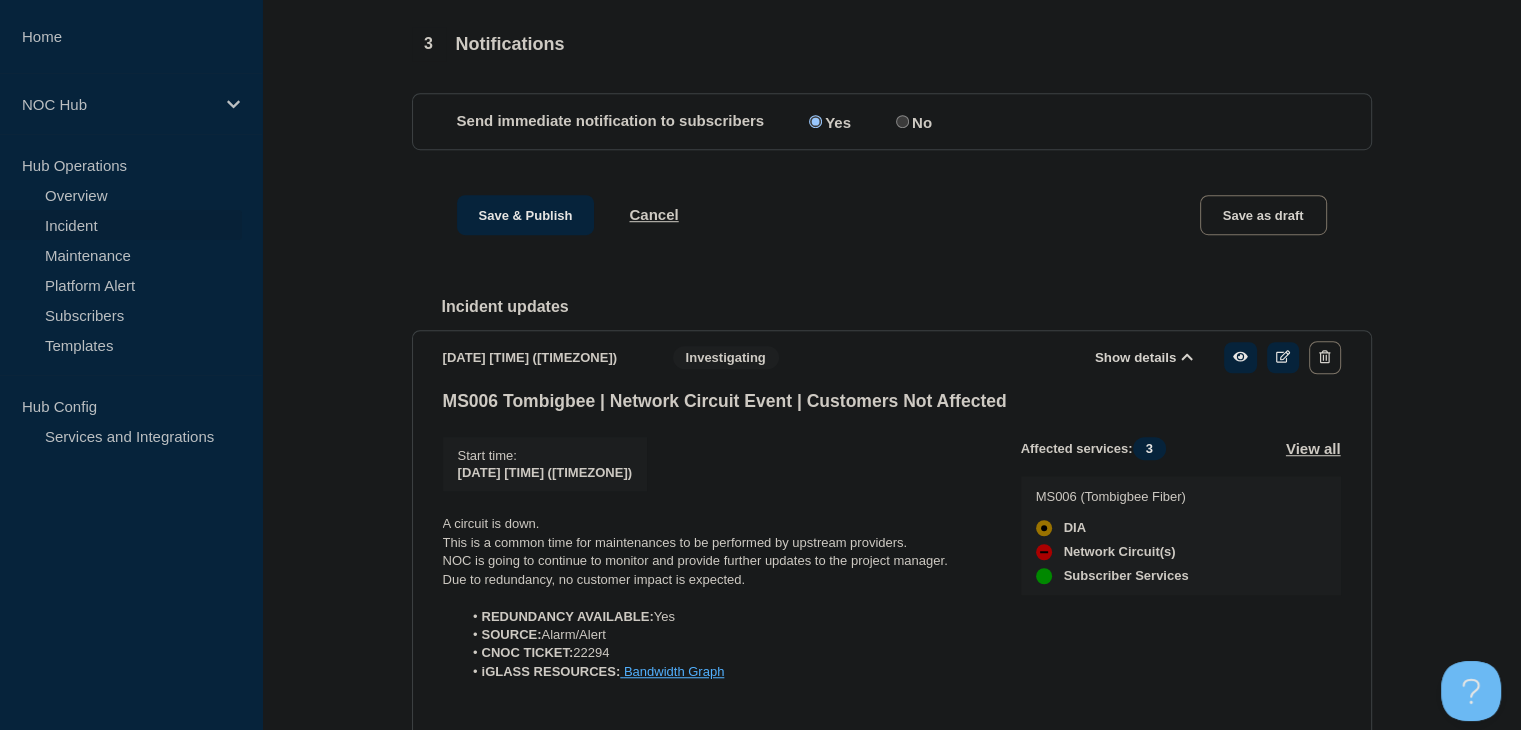 scroll, scrollTop: 1460, scrollLeft: 0, axis: vertical 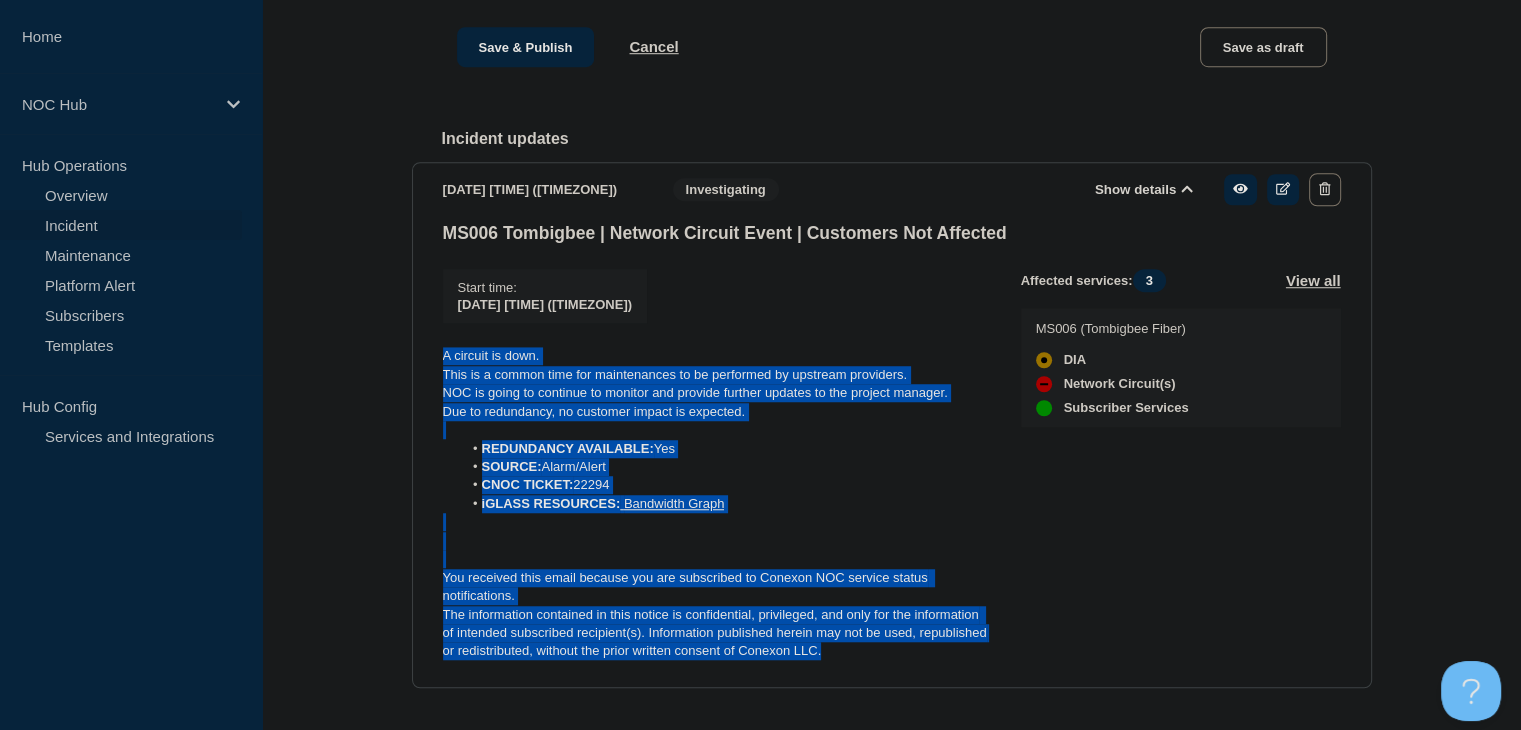 drag, startPoint x: 849, startPoint y: 679, endPoint x: 420, endPoint y: 352, distance: 539.4163 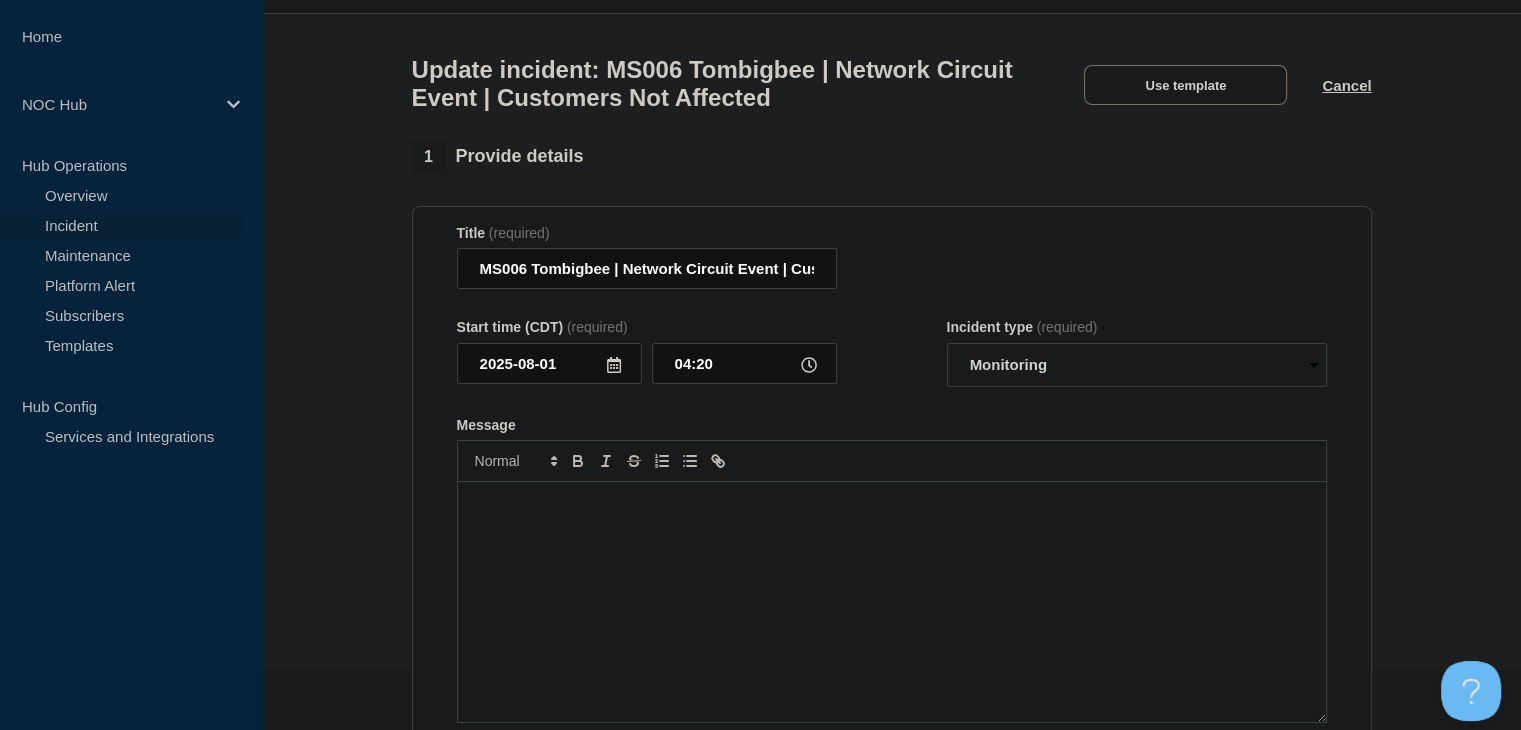 click at bounding box center (892, 602) 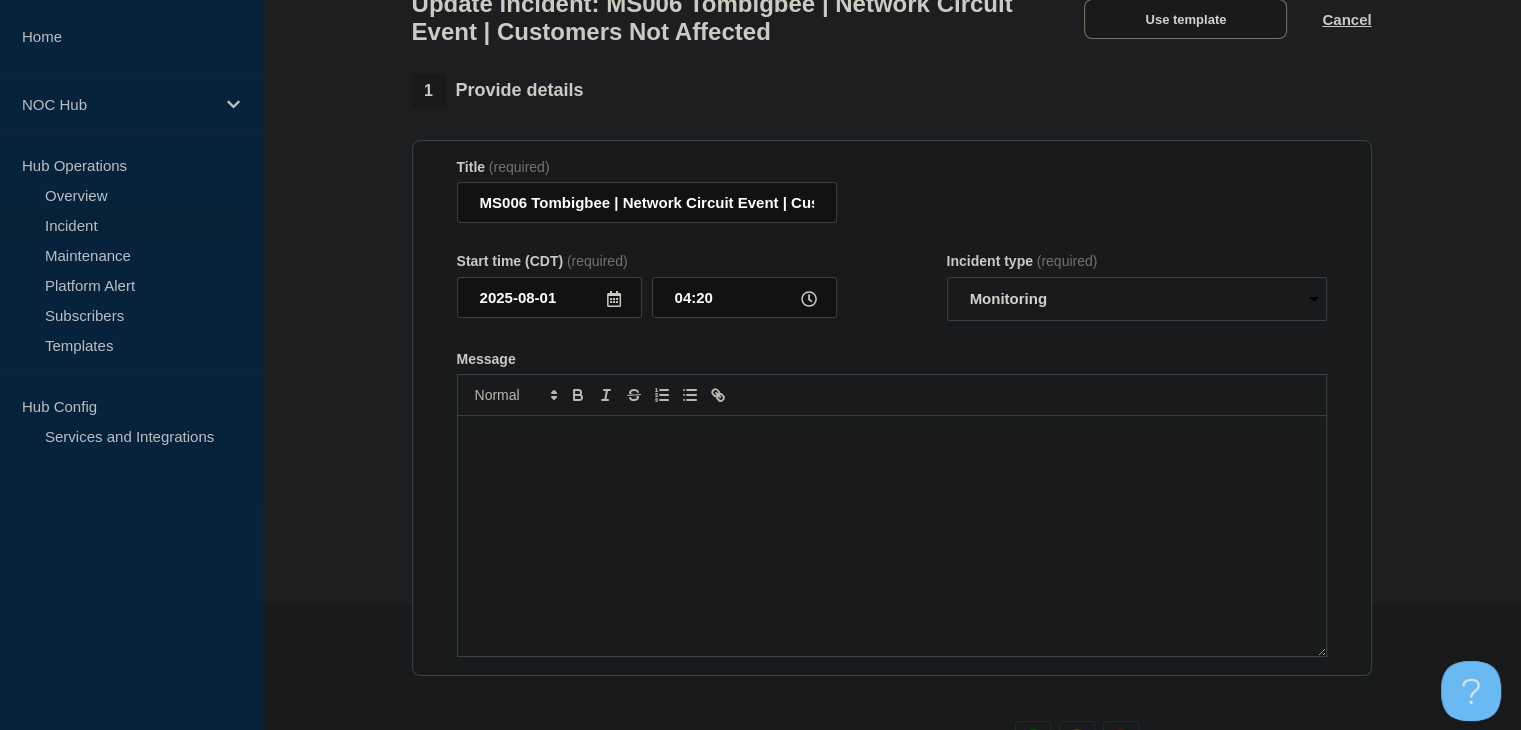 scroll, scrollTop: 160, scrollLeft: 0, axis: vertical 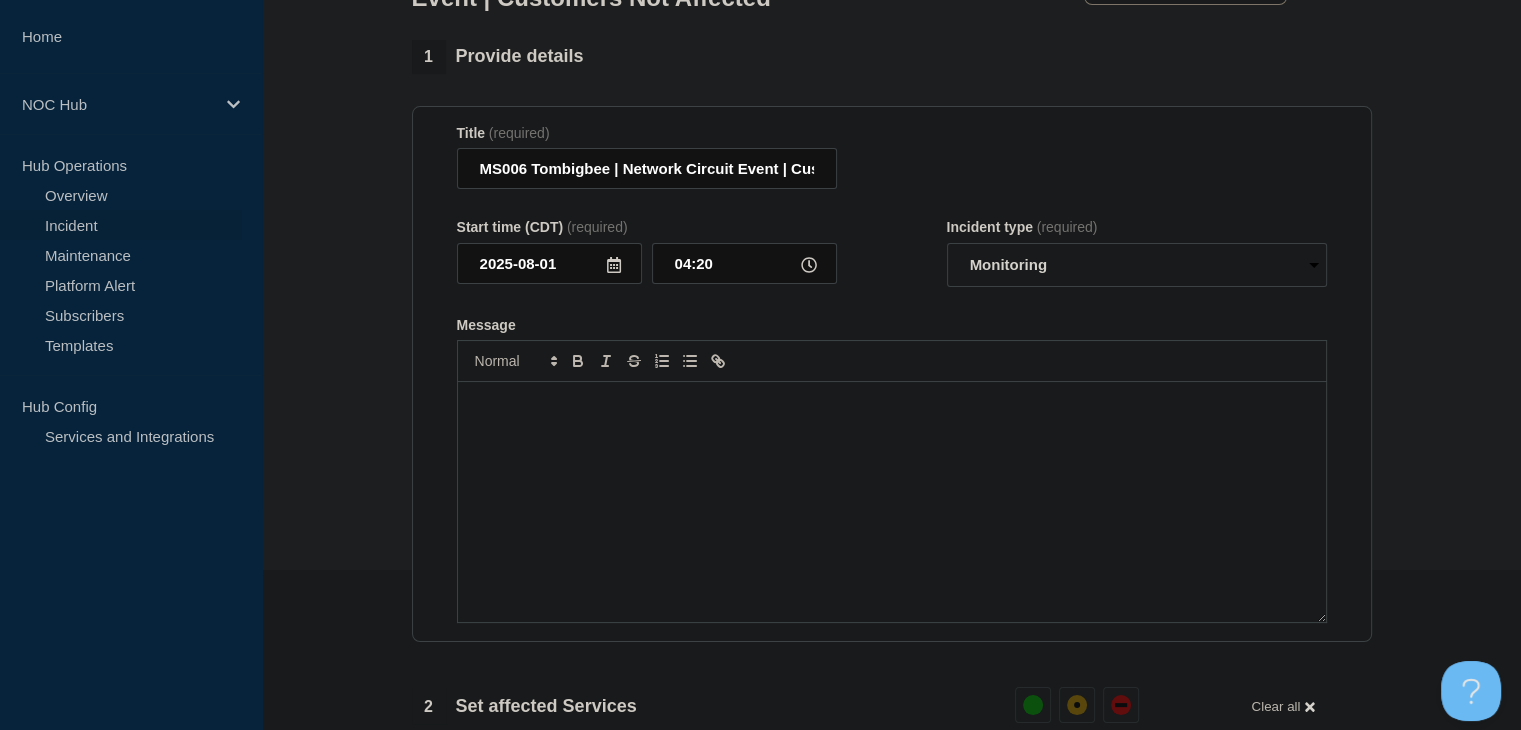 click at bounding box center (892, 502) 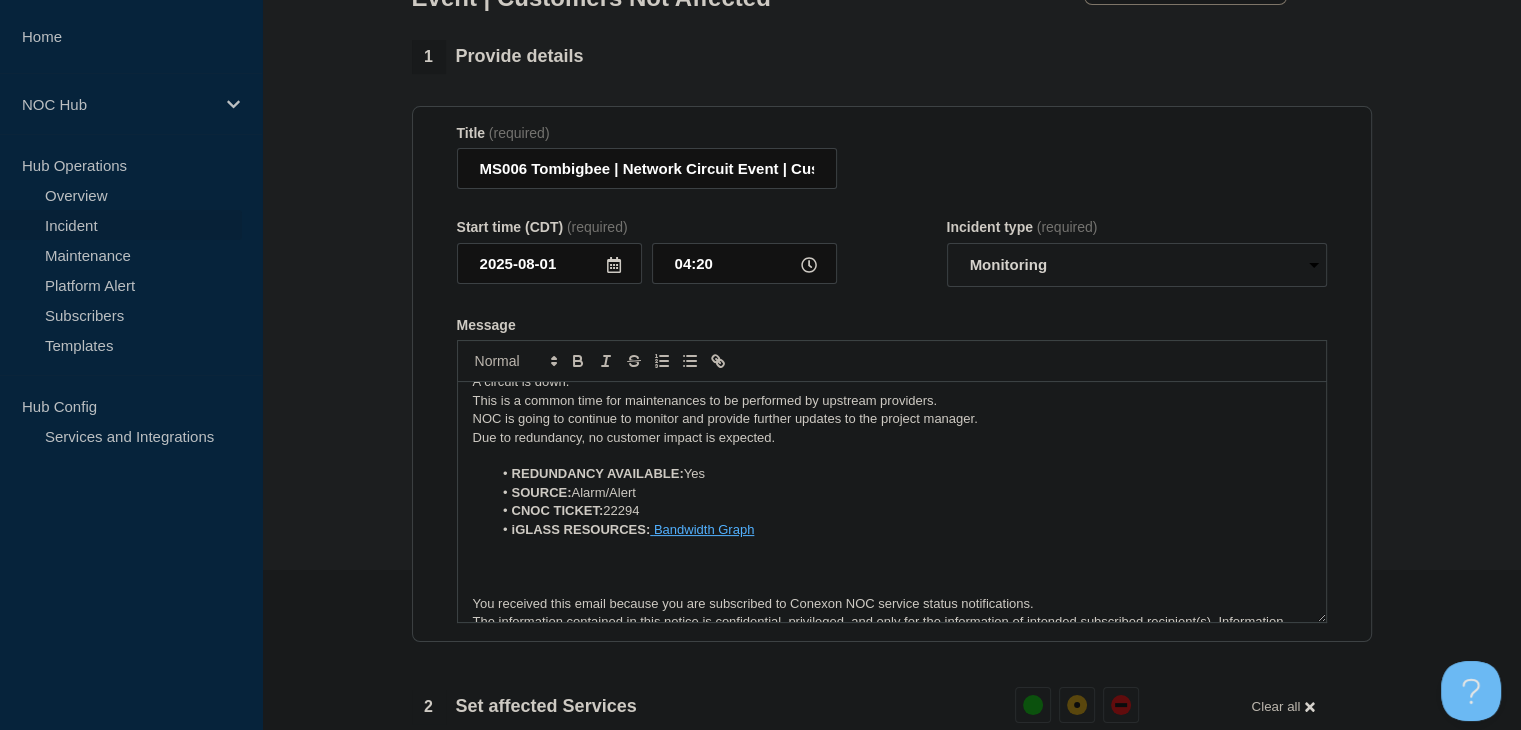 scroll, scrollTop: 0, scrollLeft: 0, axis: both 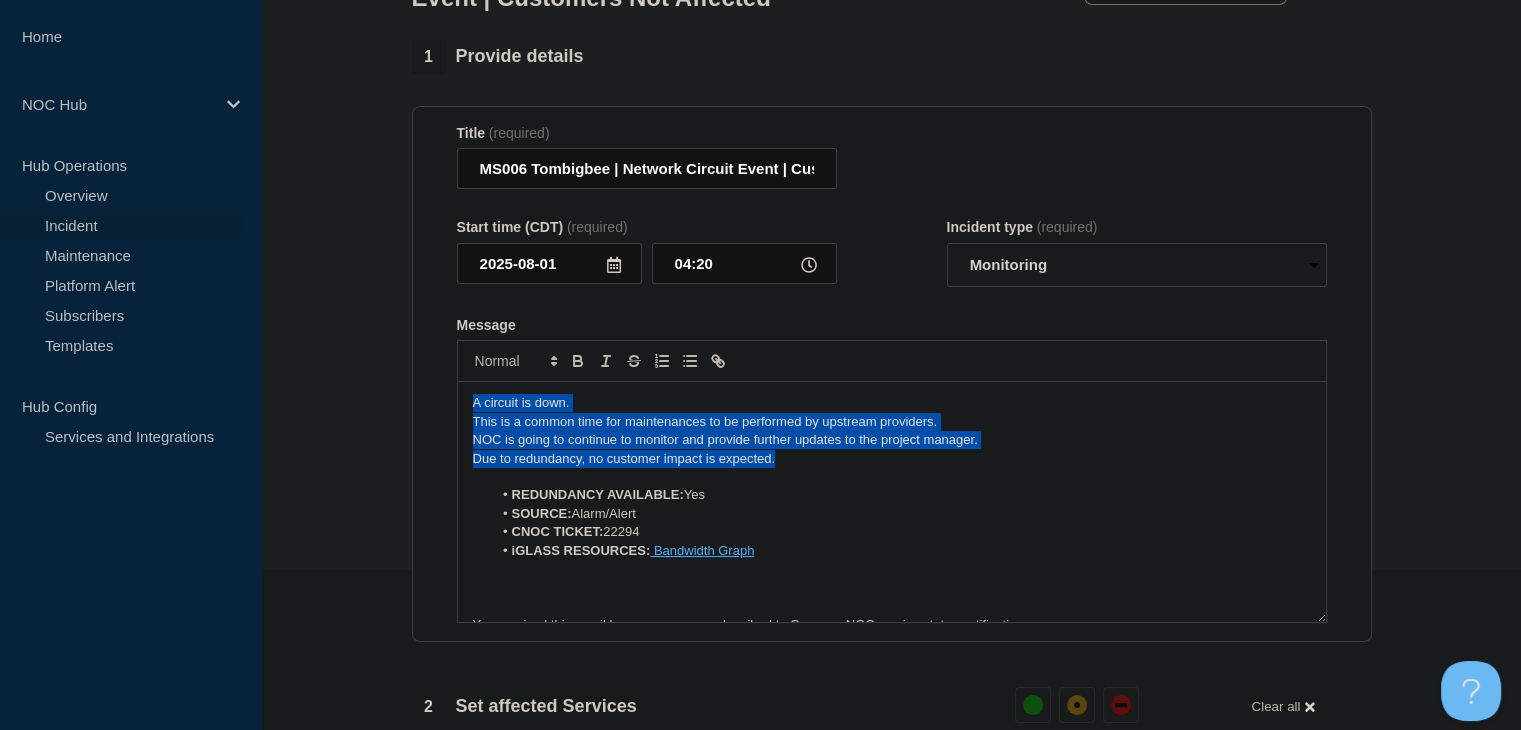 drag, startPoint x: 764, startPoint y: 474, endPoint x: 248, endPoint y: 393, distance: 522.31885 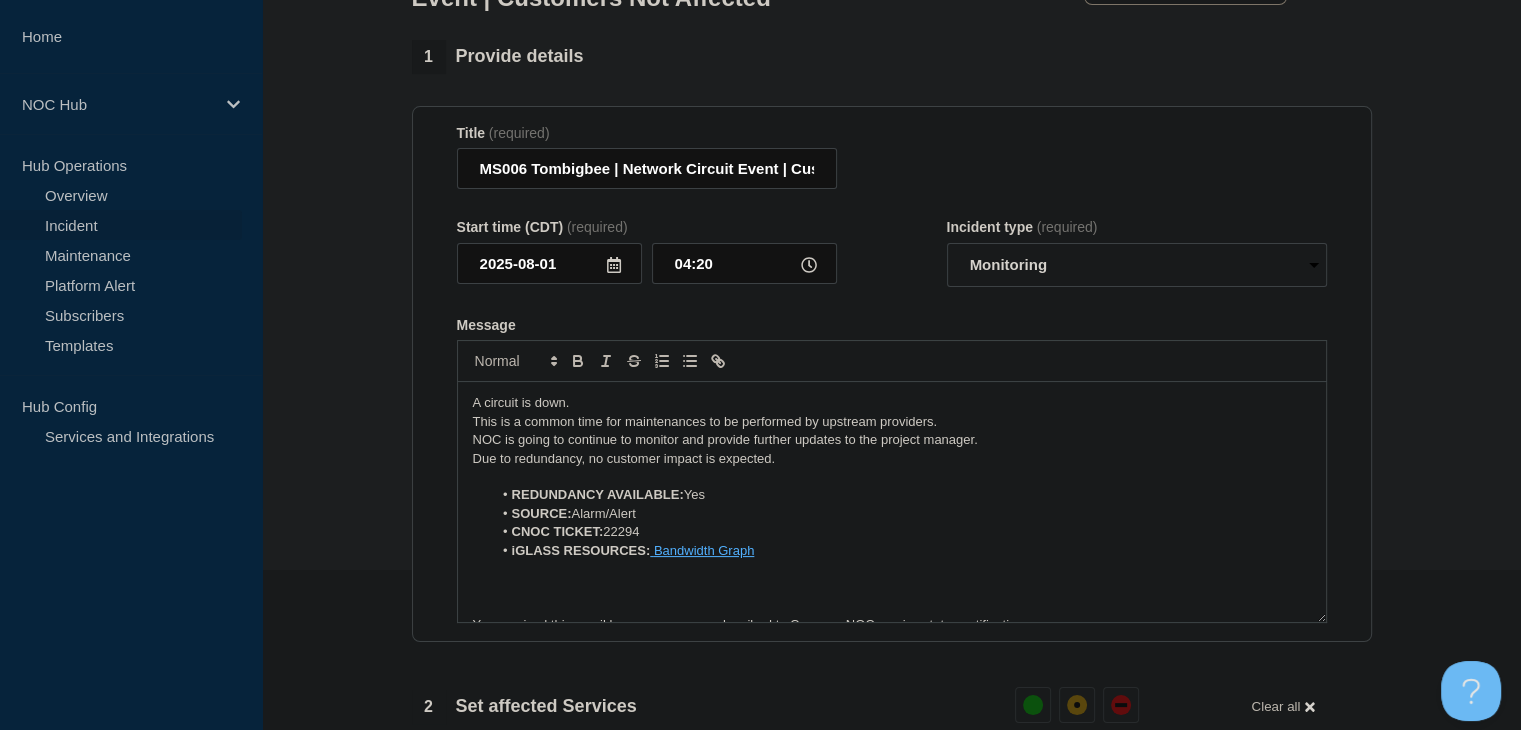 type 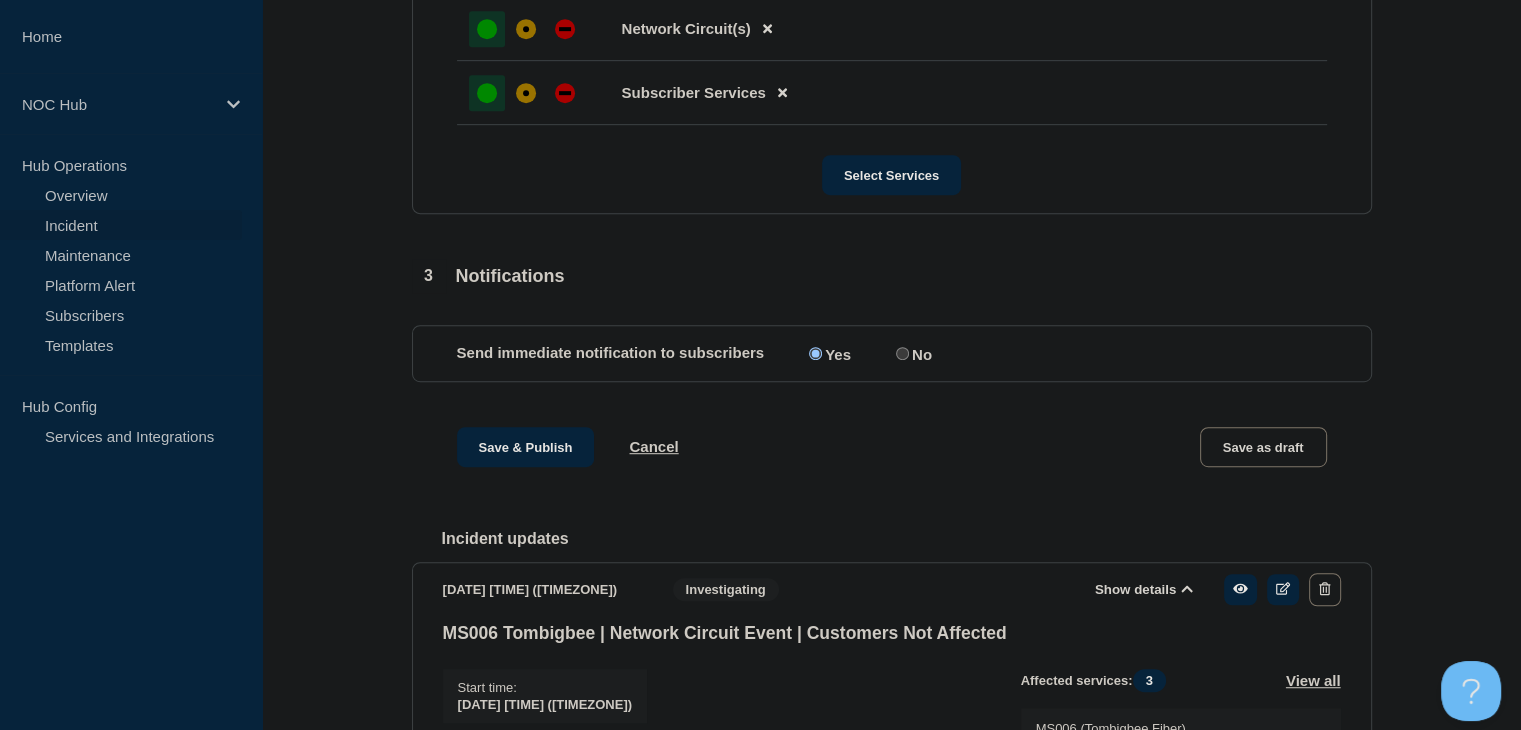 scroll, scrollTop: 1060, scrollLeft: 0, axis: vertical 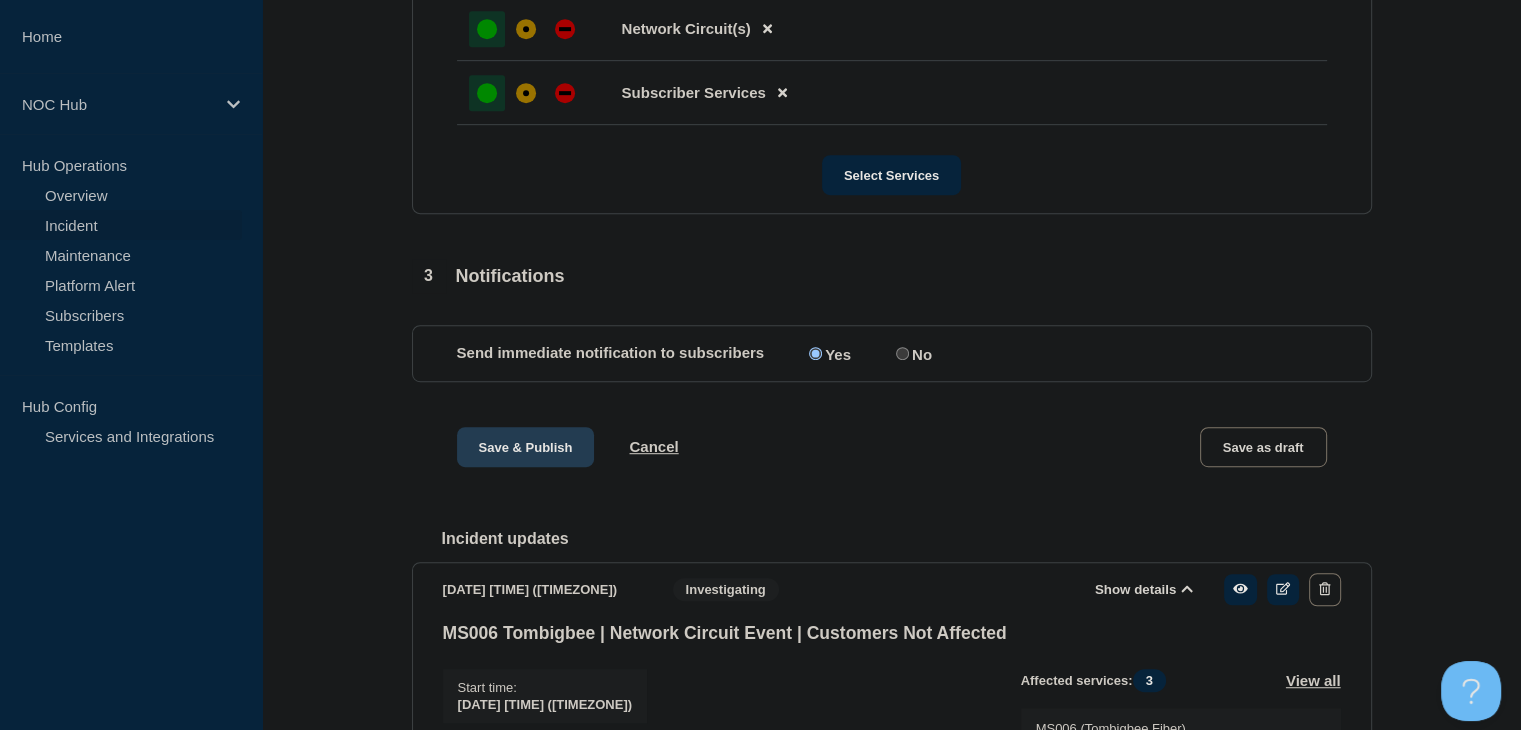 click on "Save & Publish" at bounding box center (526, 447) 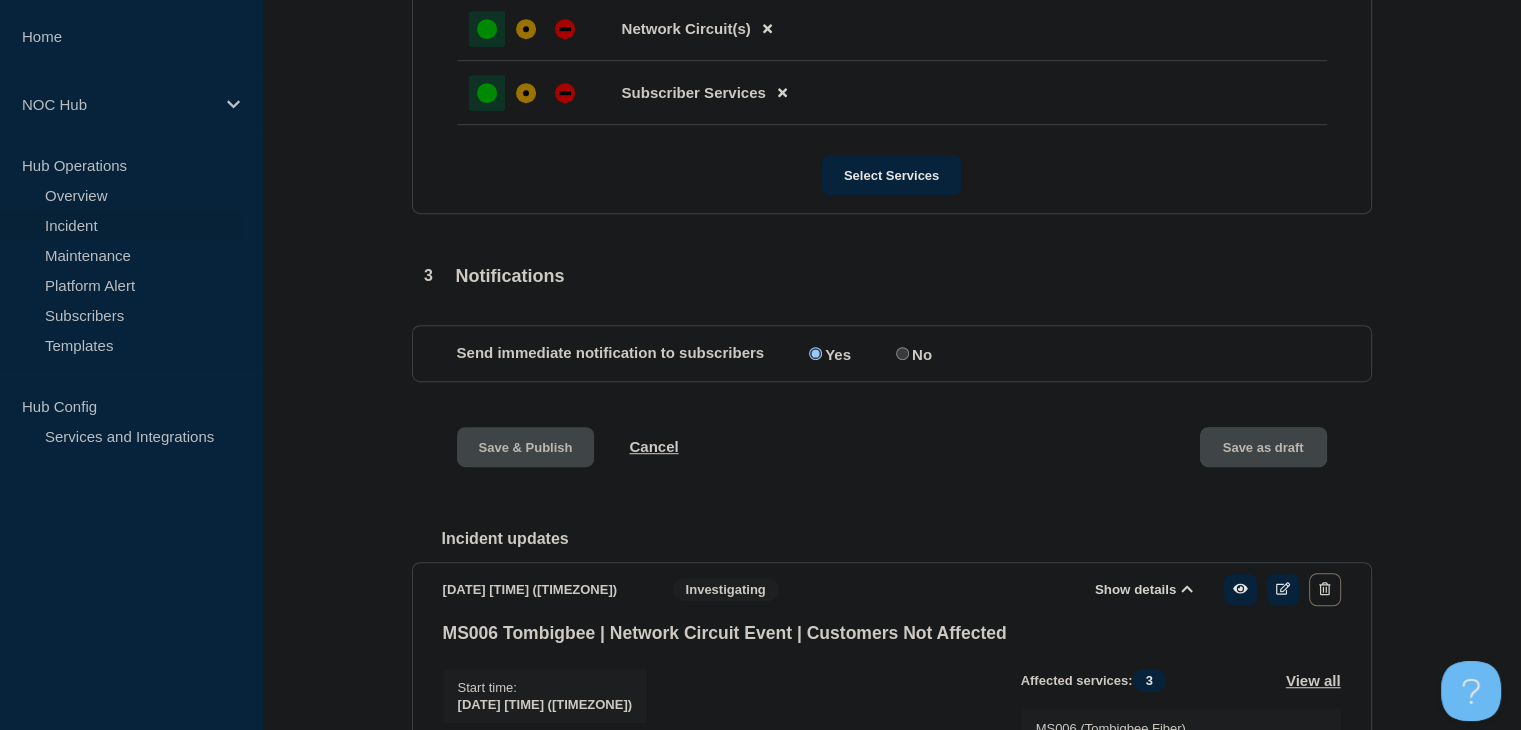 scroll, scrollTop: 0, scrollLeft: 0, axis: both 